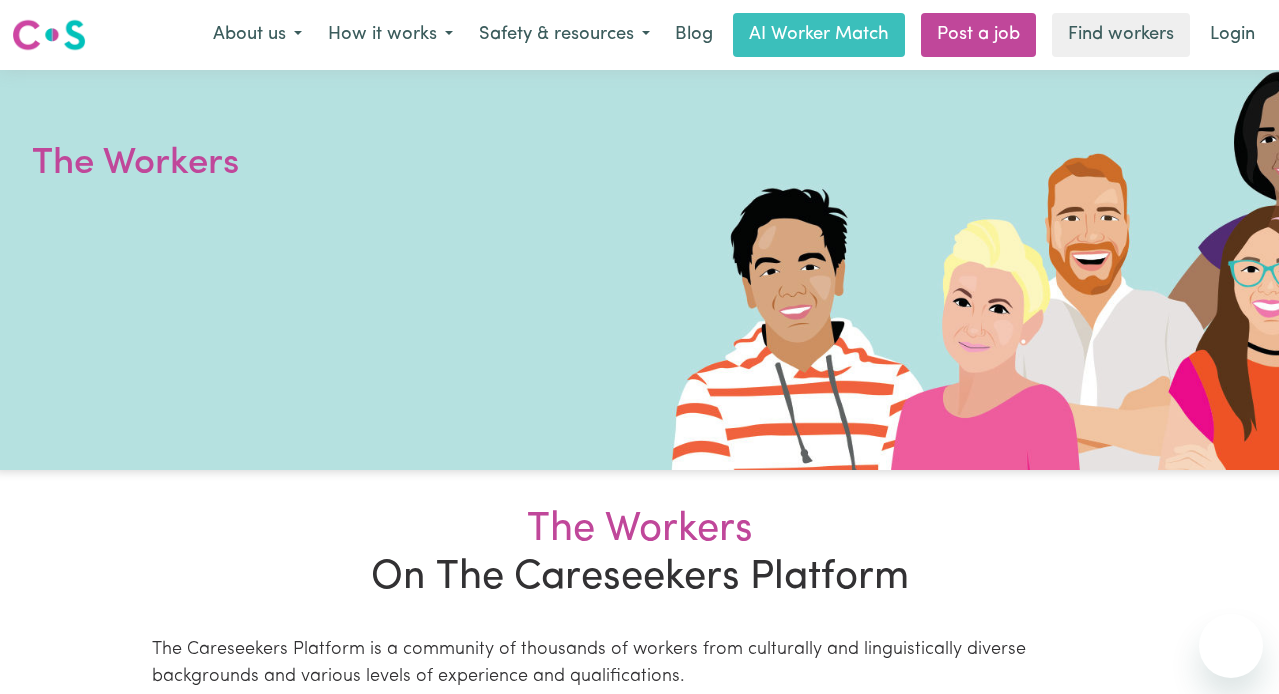 scroll, scrollTop: 0, scrollLeft: 0, axis: both 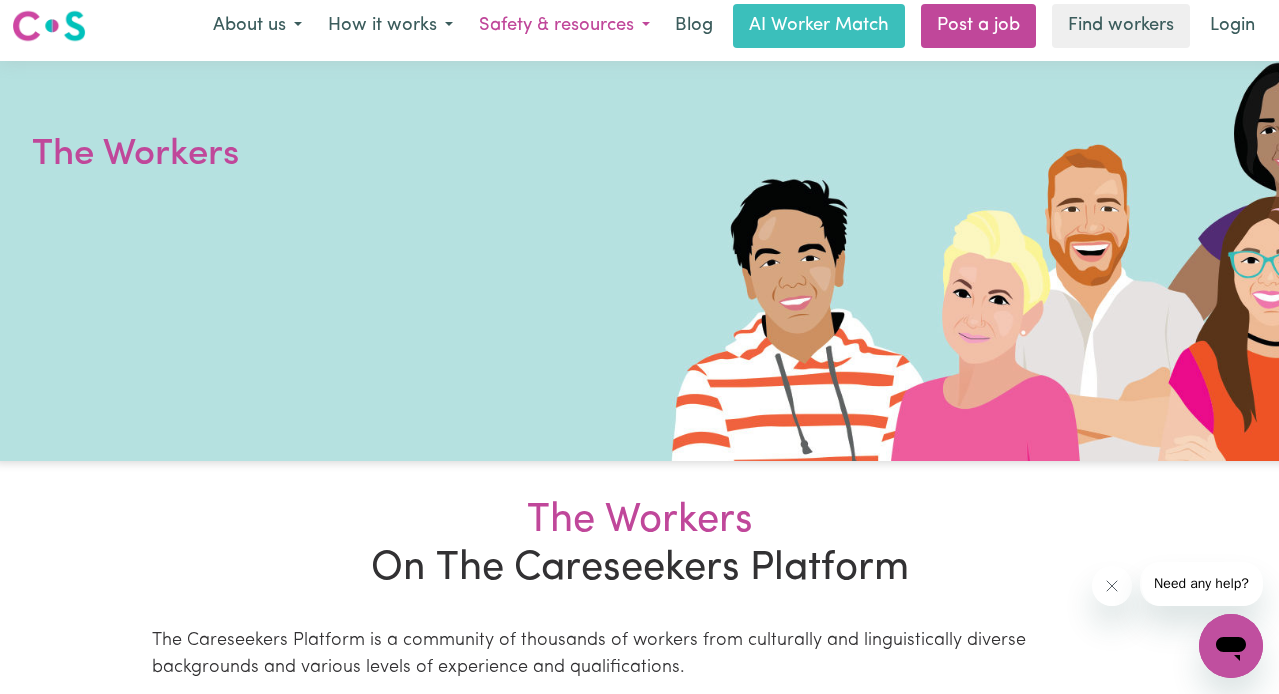 click on "Safety & resources" at bounding box center [564, 26] 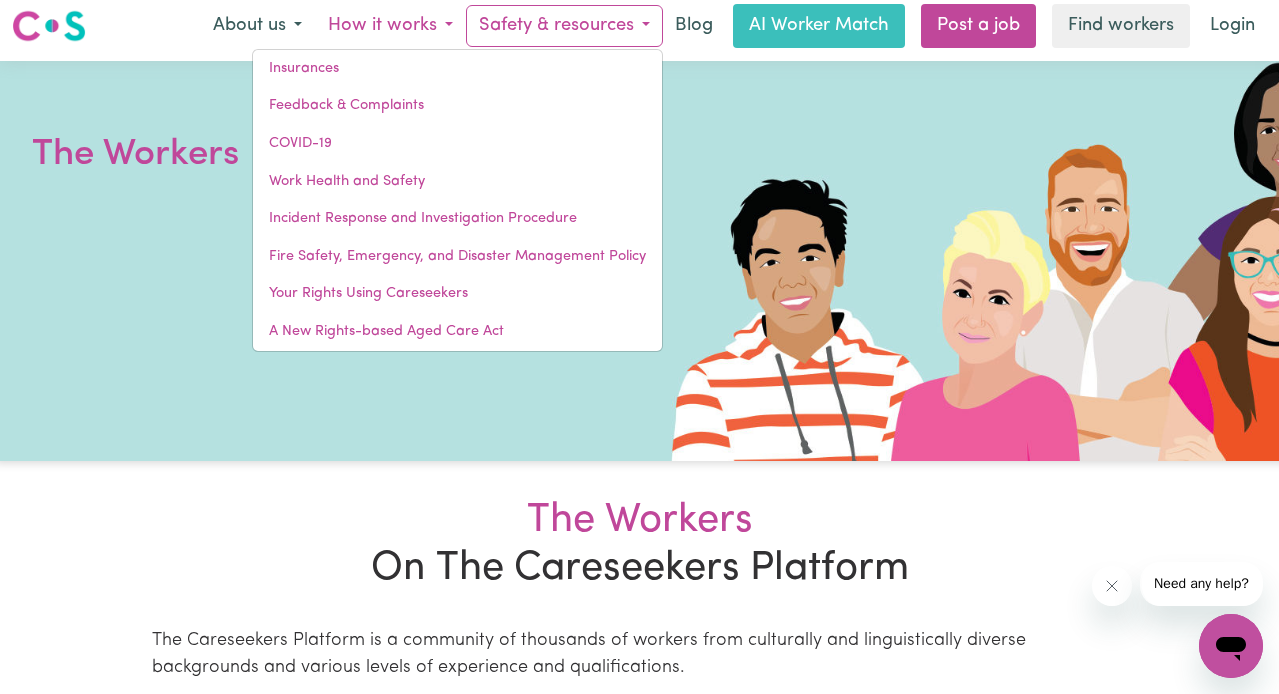 click on "How it works" at bounding box center (390, 26) 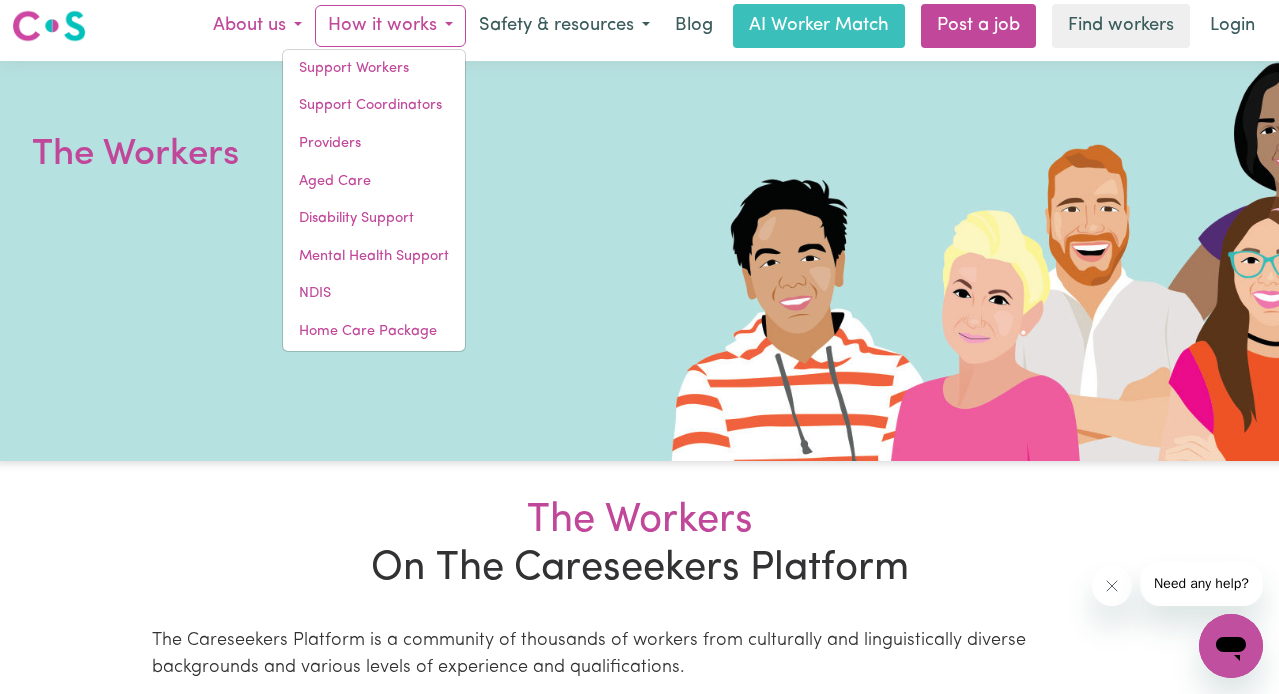 click on "About us" at bounding box center (257, 26) 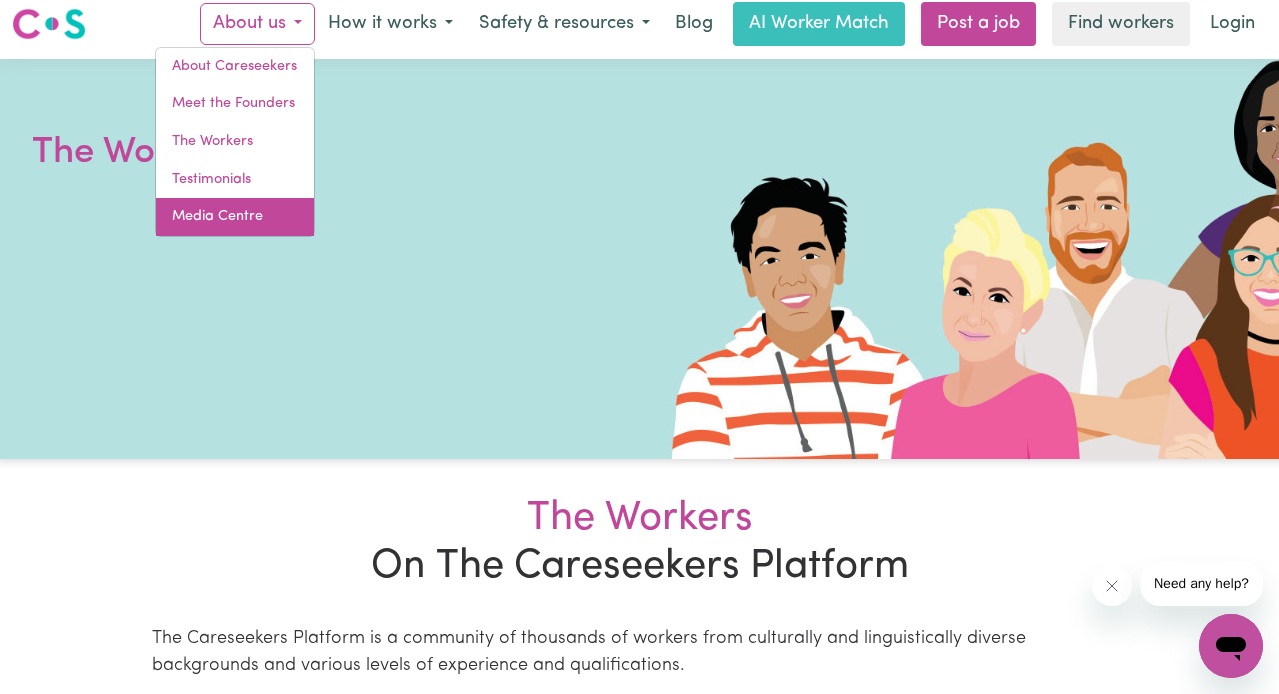 scroll, scrollTop: 17, scrollLeft: 0, axis: vertical 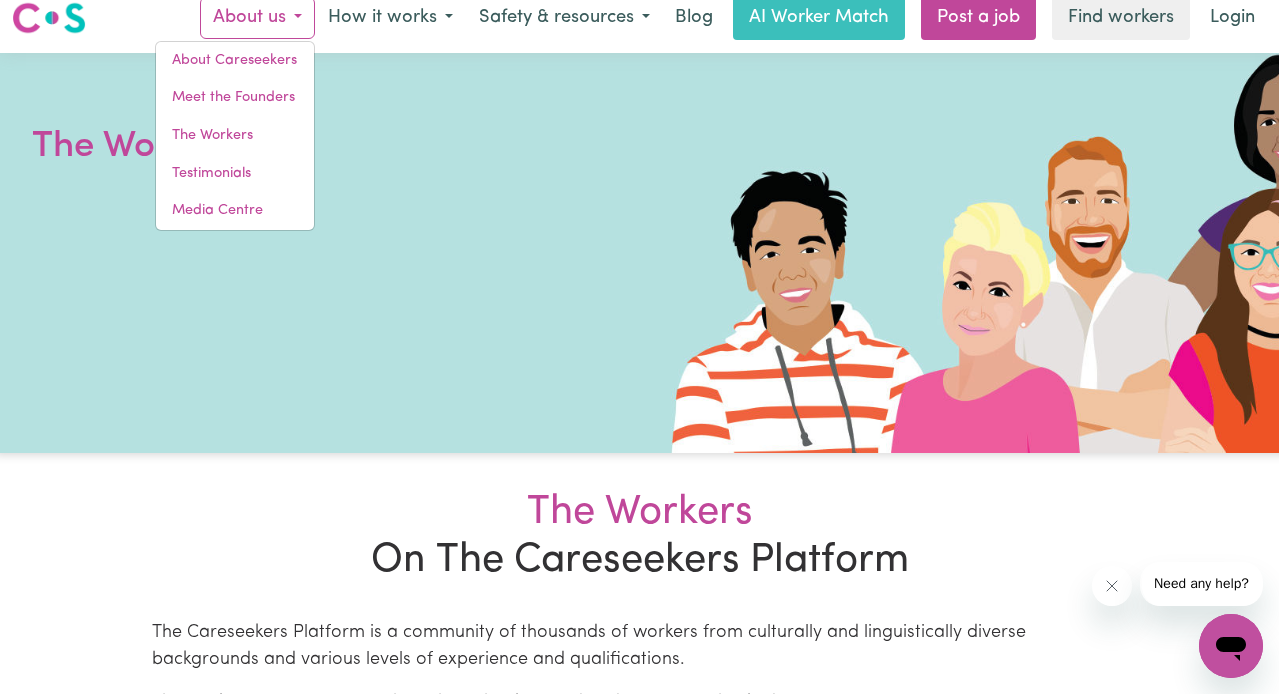 click on "The Workers" at bounding box center (640, 513) 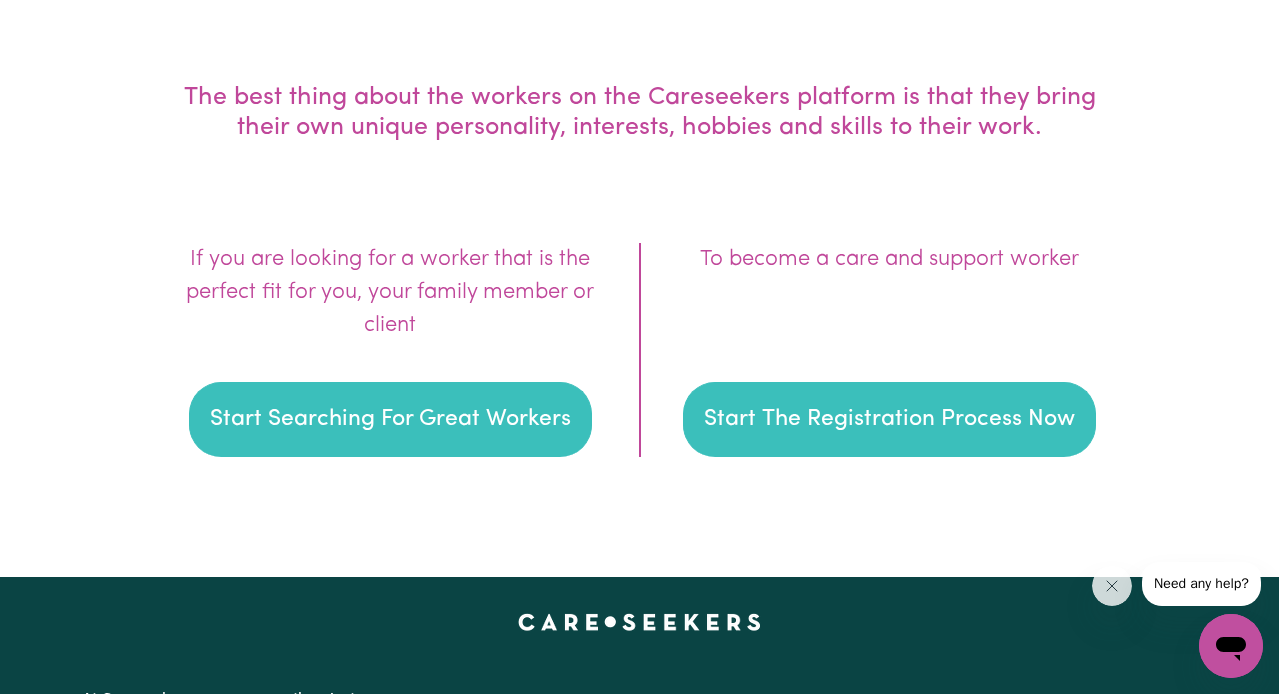 scroll, scrollTop: 2876, scrollLeft: 0, axis: vertical 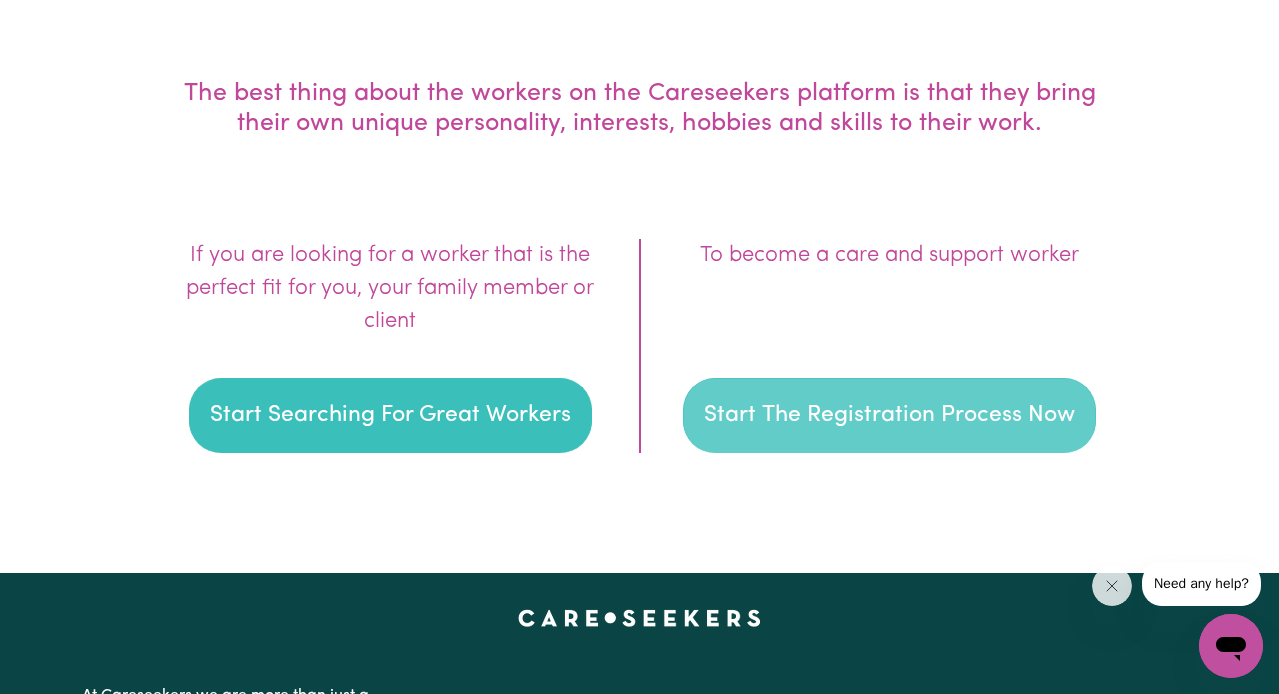 click on "Start The Registration Process Now" at bounding box center (889, 416) 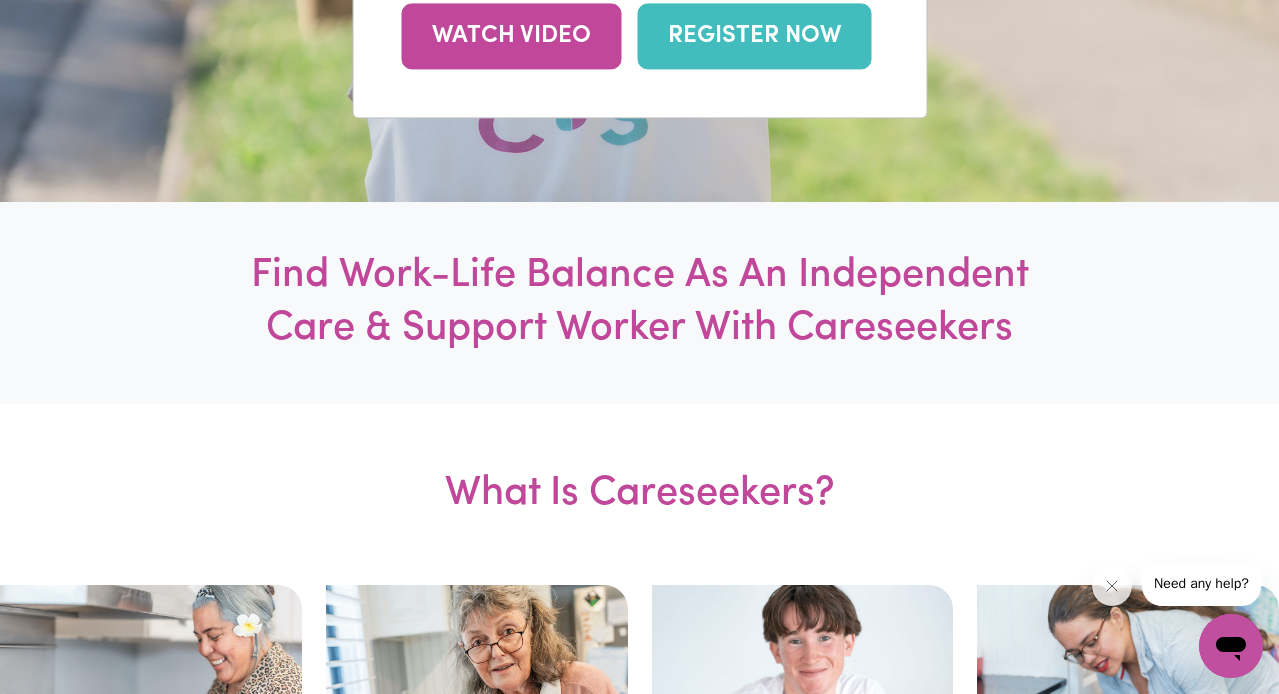 scroll, scrollTop: 467, scrollLeft: 0, axis: vertical 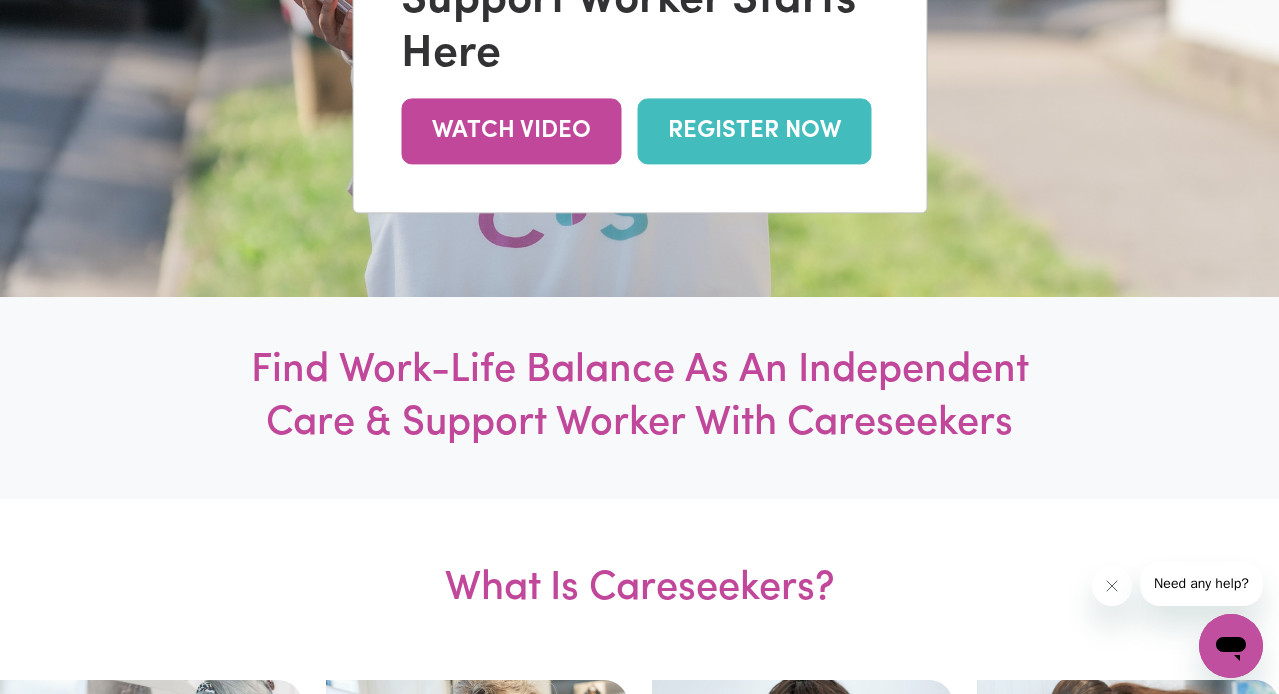 click on "REGISTER NOW" at bounding box center [754, 131] 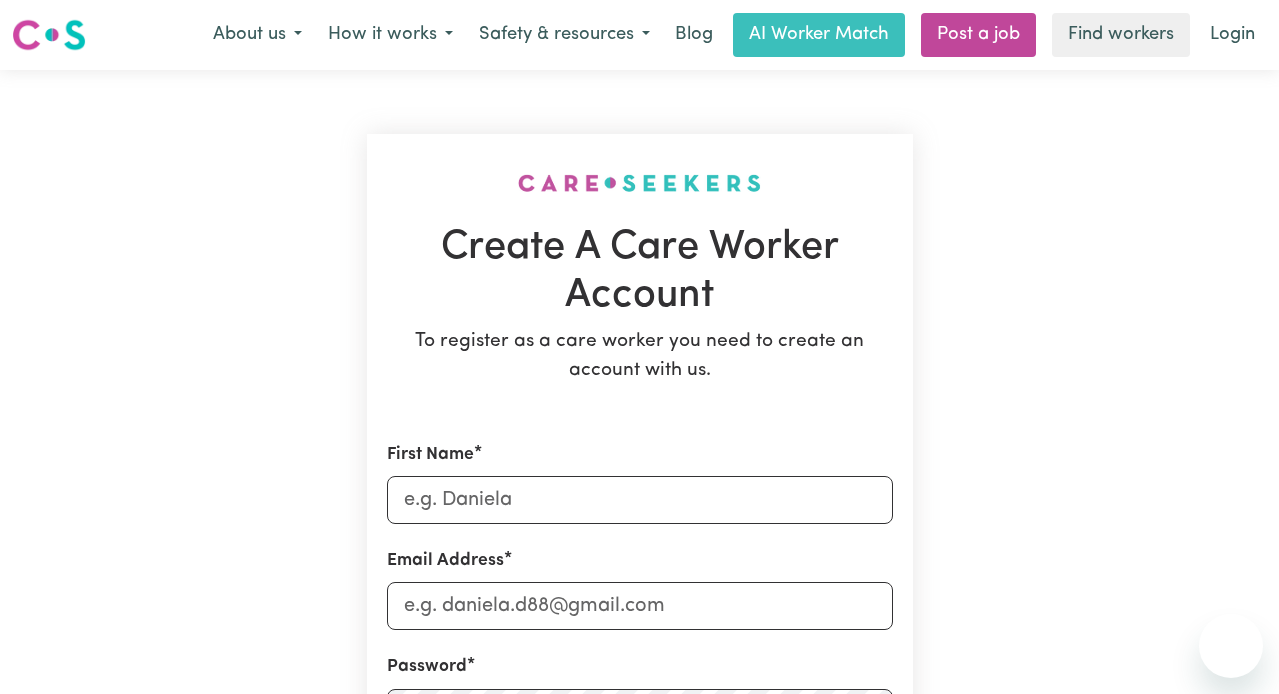 scroll, scrollTop: 0, scrollLeft: 0, axis: both 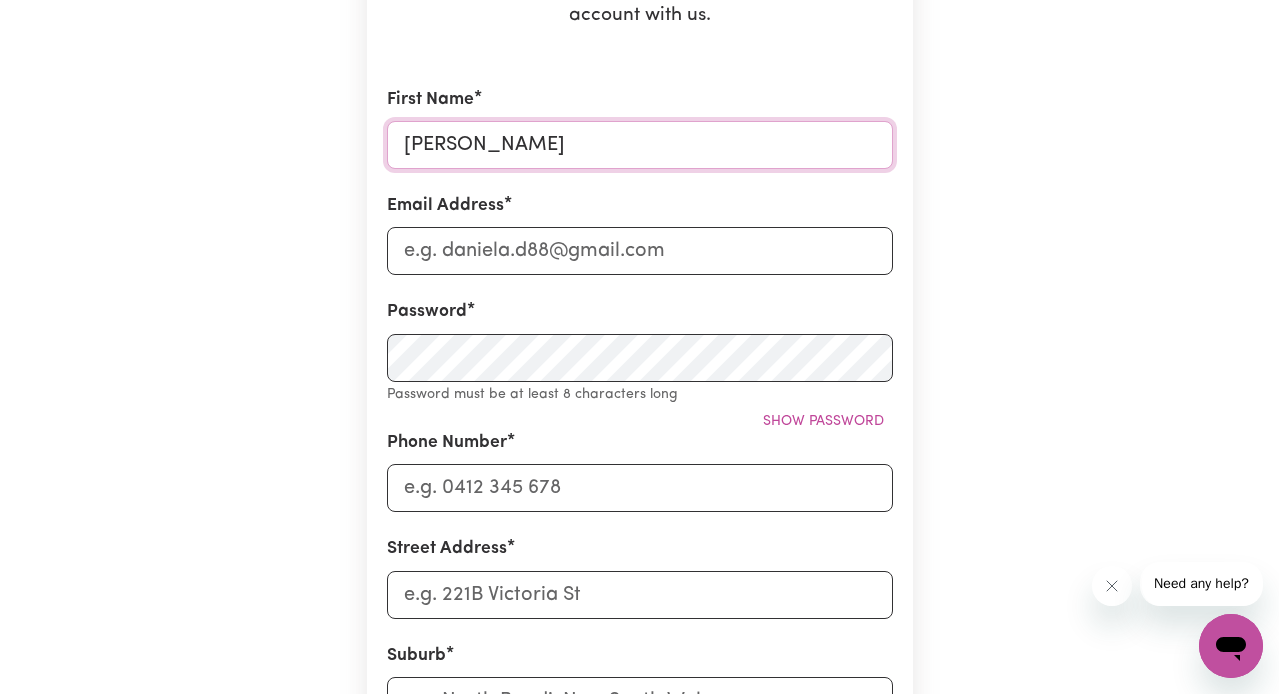 type on "[PERSON_NAME]" 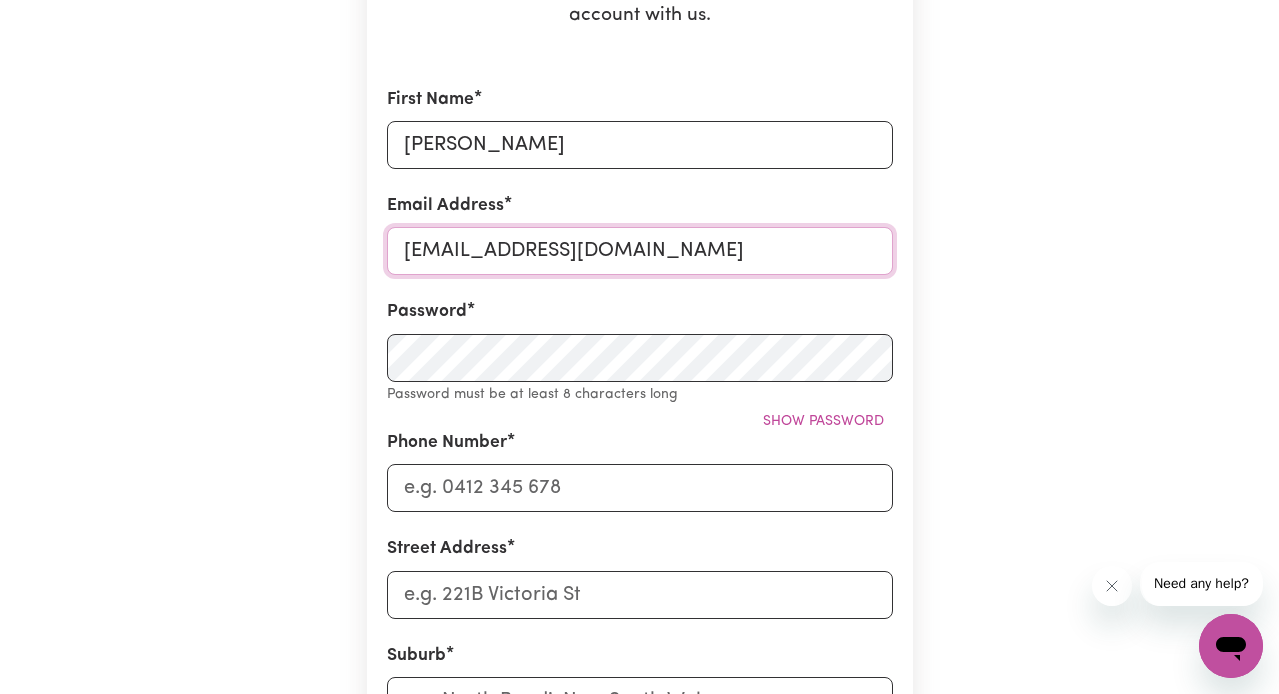 type on "info@physiflowtherapy.com.au" 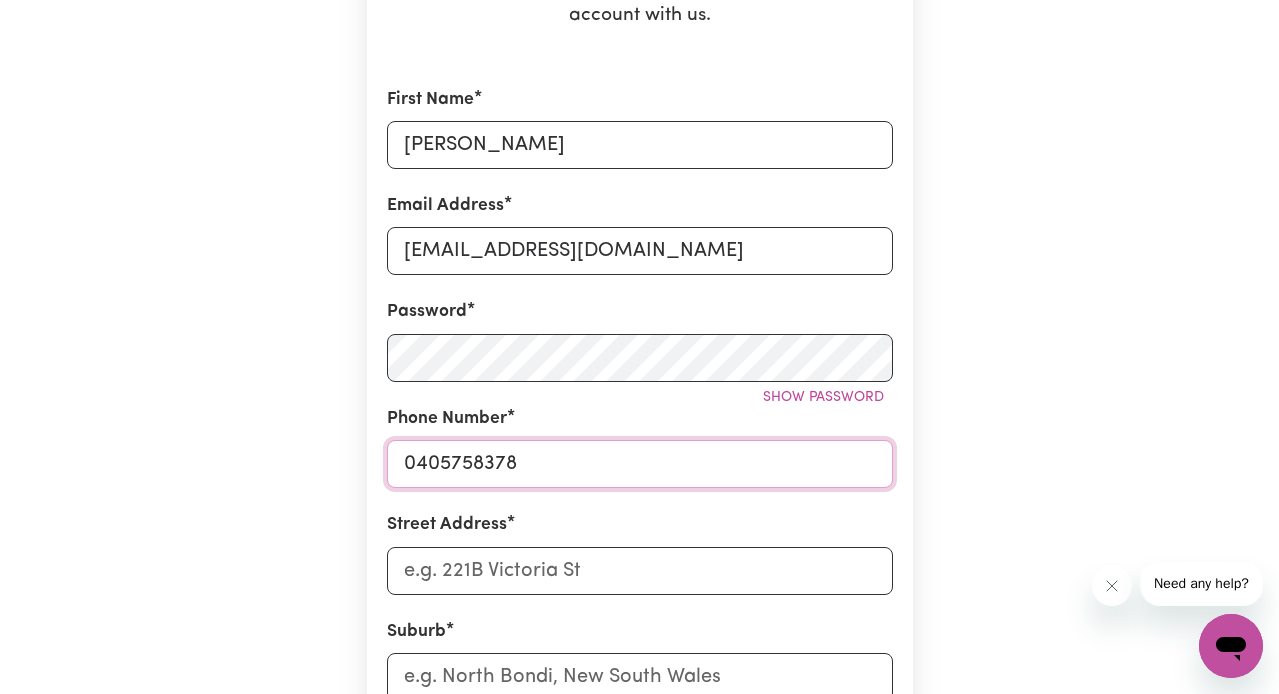type on "0405758378" 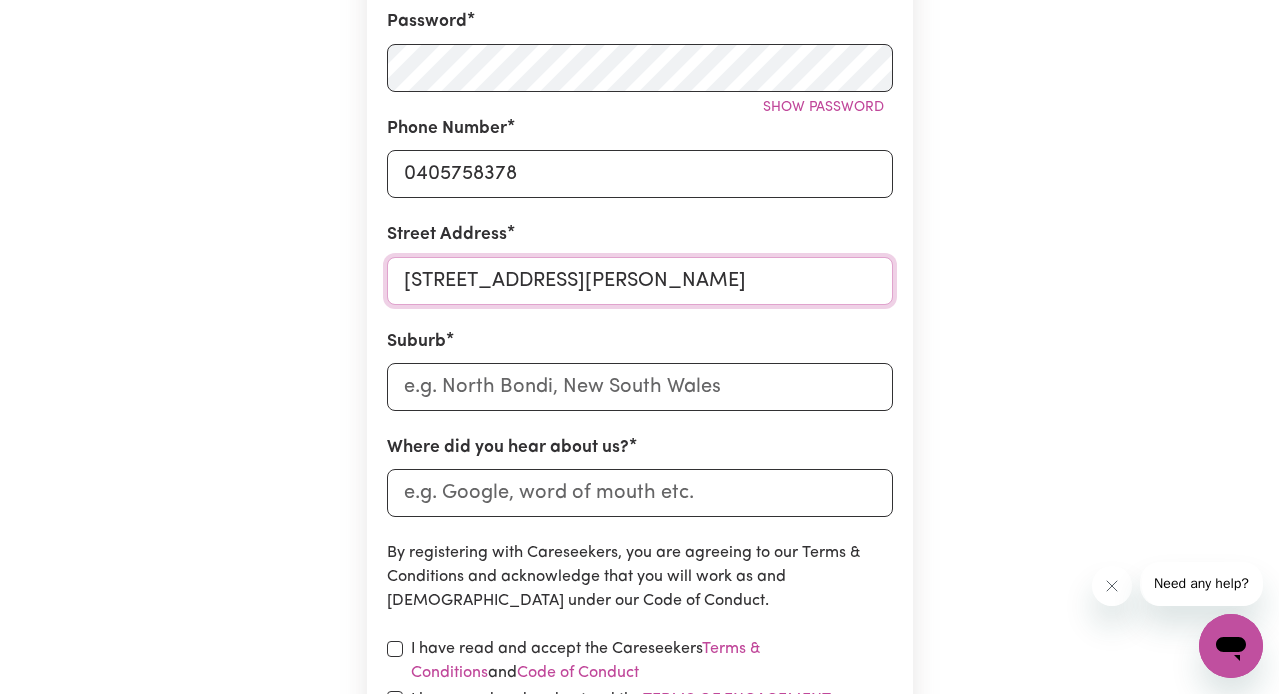 scroll, scrollTop: 647, scrollLeft: 0, axis: vertical 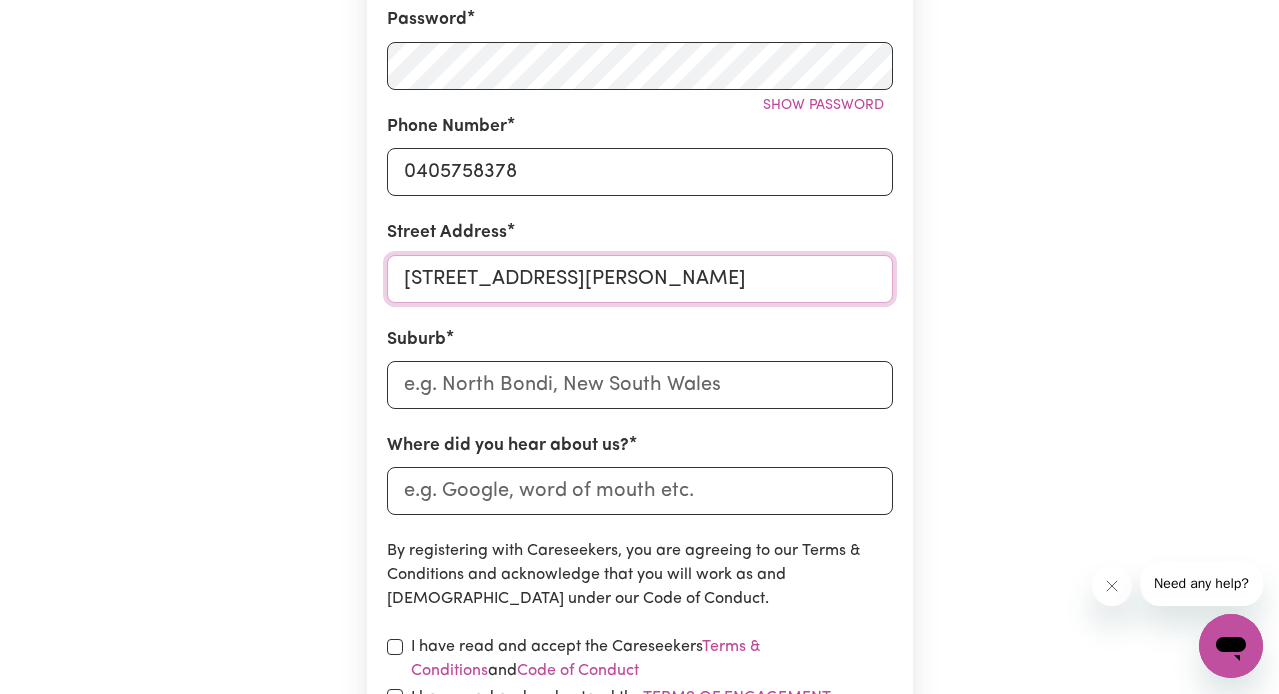 type on "18 Staton Crescent" 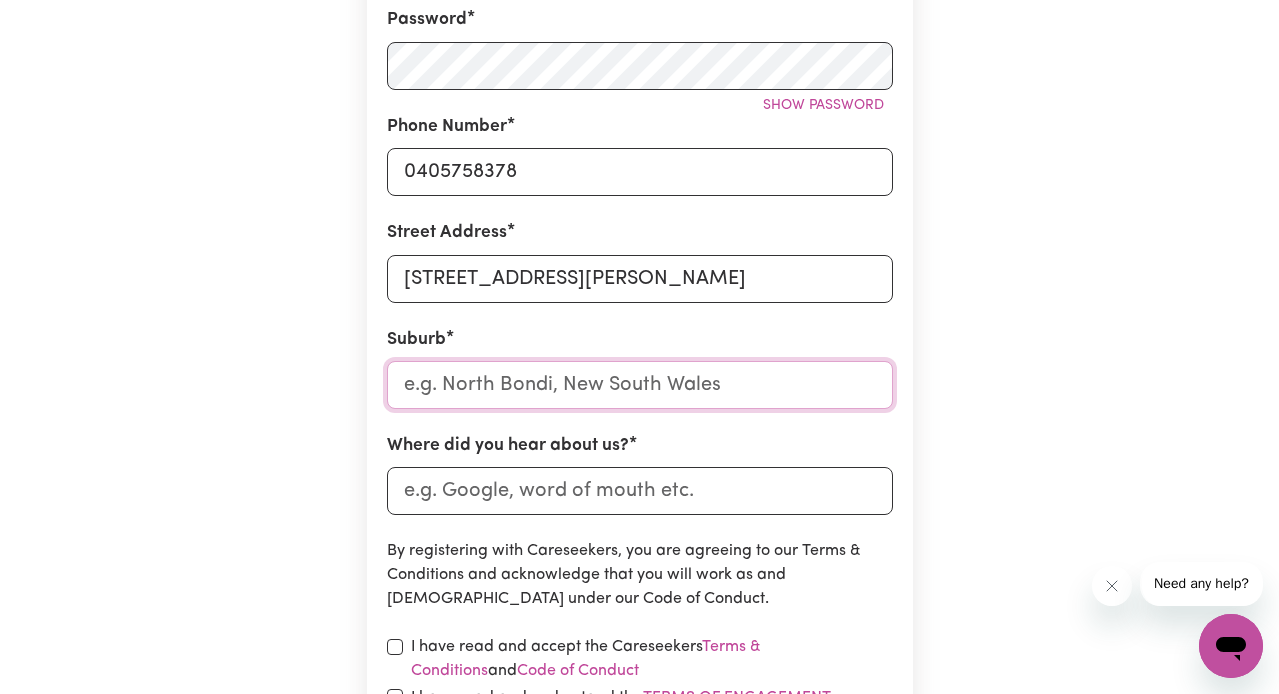 click at bounding box center [640, 385] 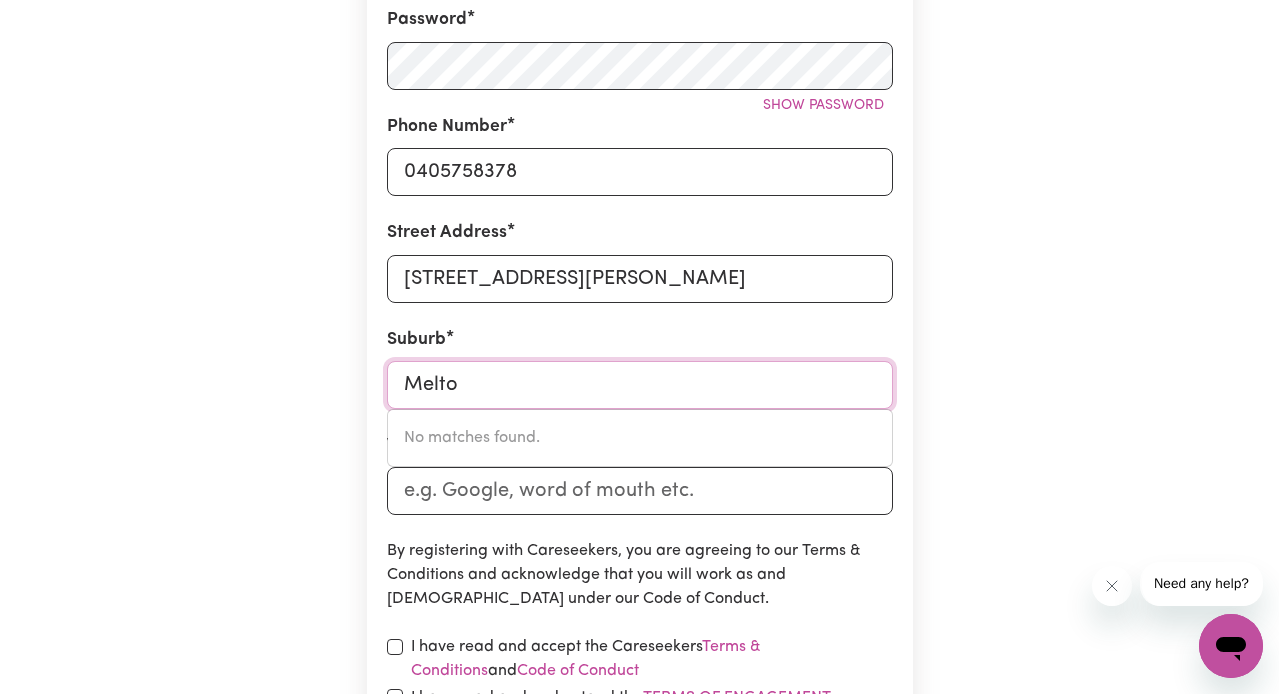 type on "Melton" 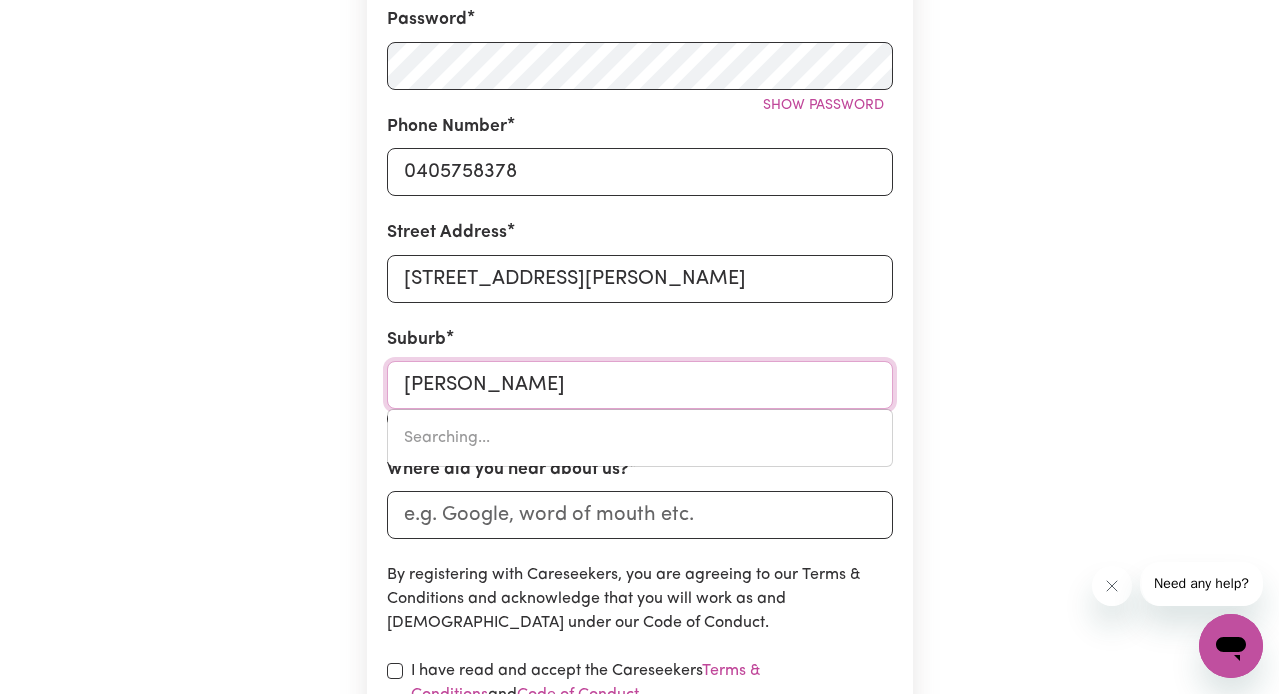type on "Melton, South Australia, 5552" 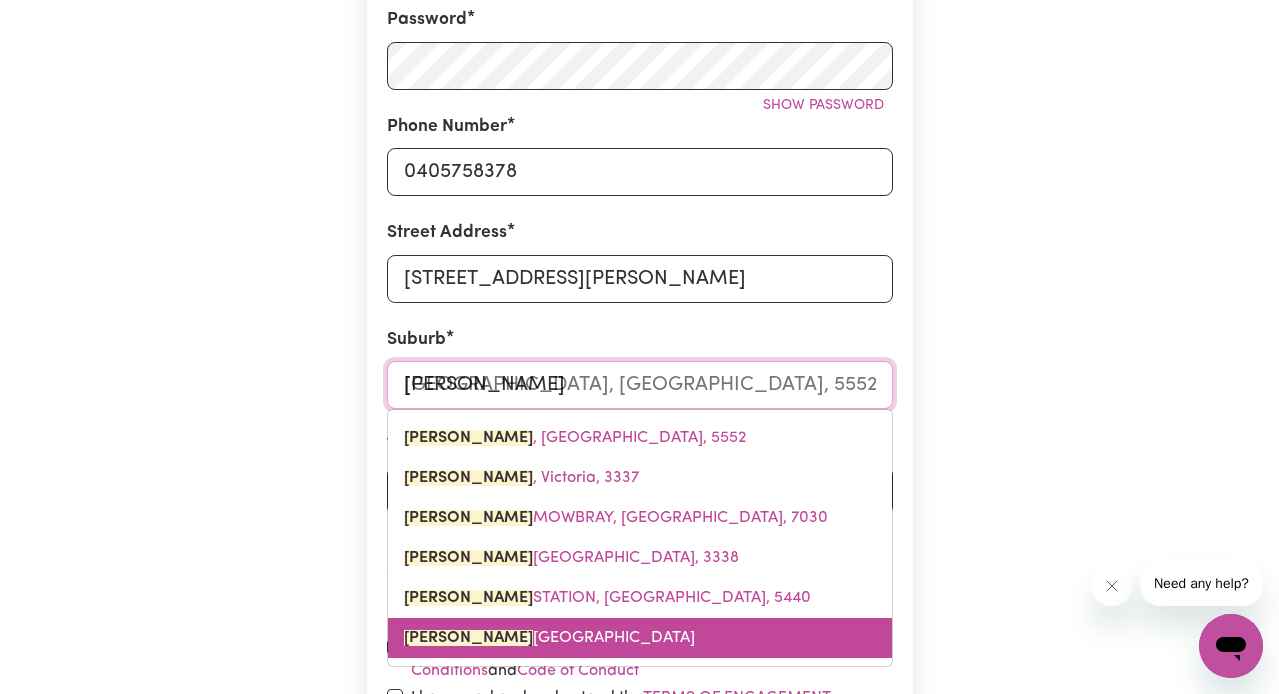 click on "MELTON  WEST, Victoria, 3337" at bounding box center [640, 638] 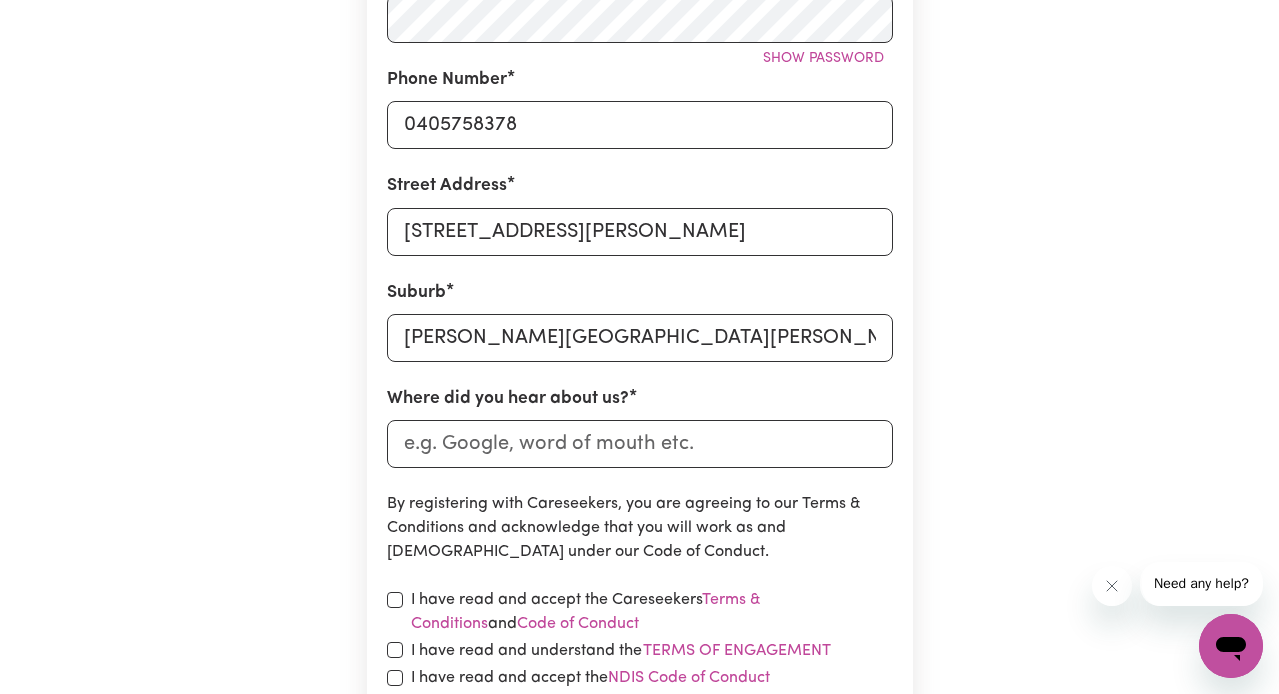 scroll, scrollTop: 696, scrollLeft: 0, axis: vertical 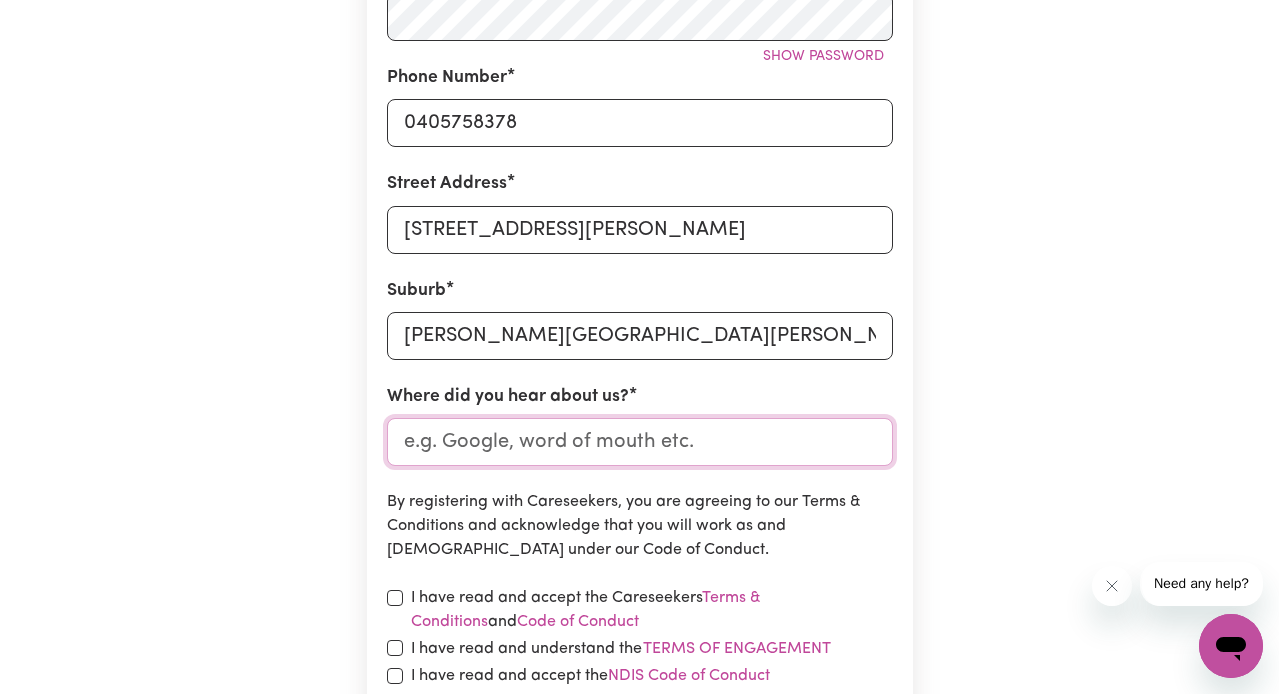 click on "Where did you hear about us?" at bounding box center (640, 442) 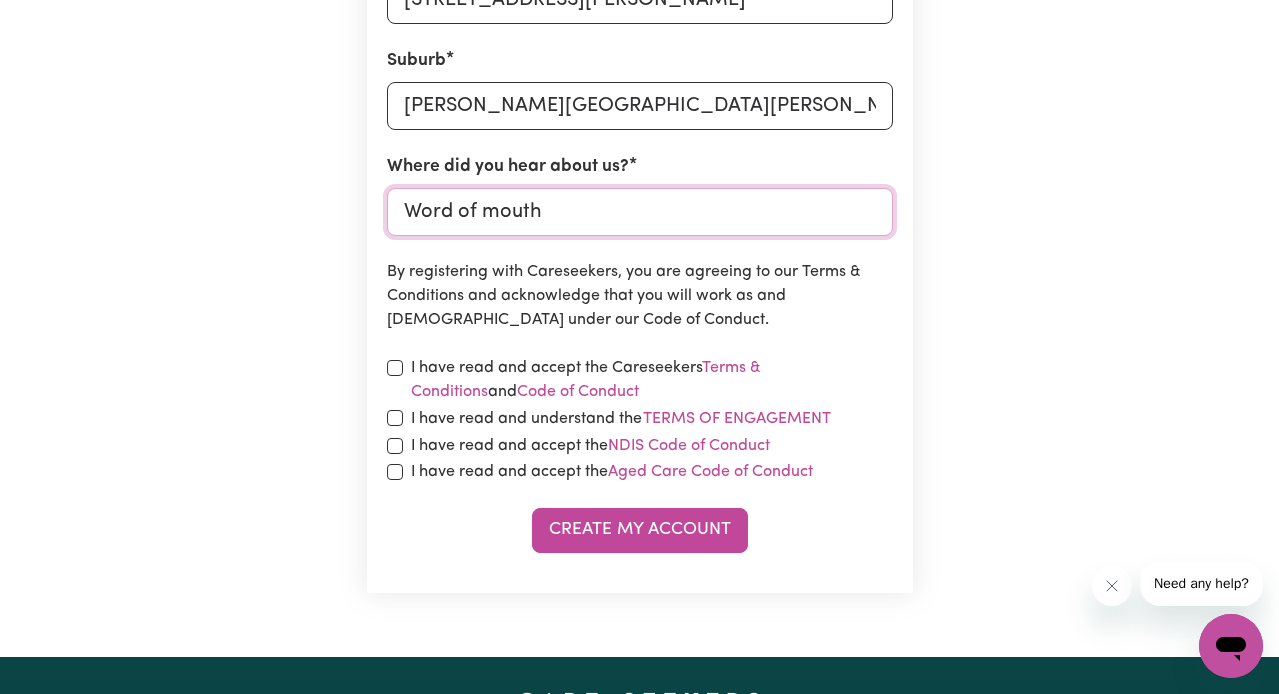 scroll, scrollTop: 933, scrollLeft: 0, axis: vertical 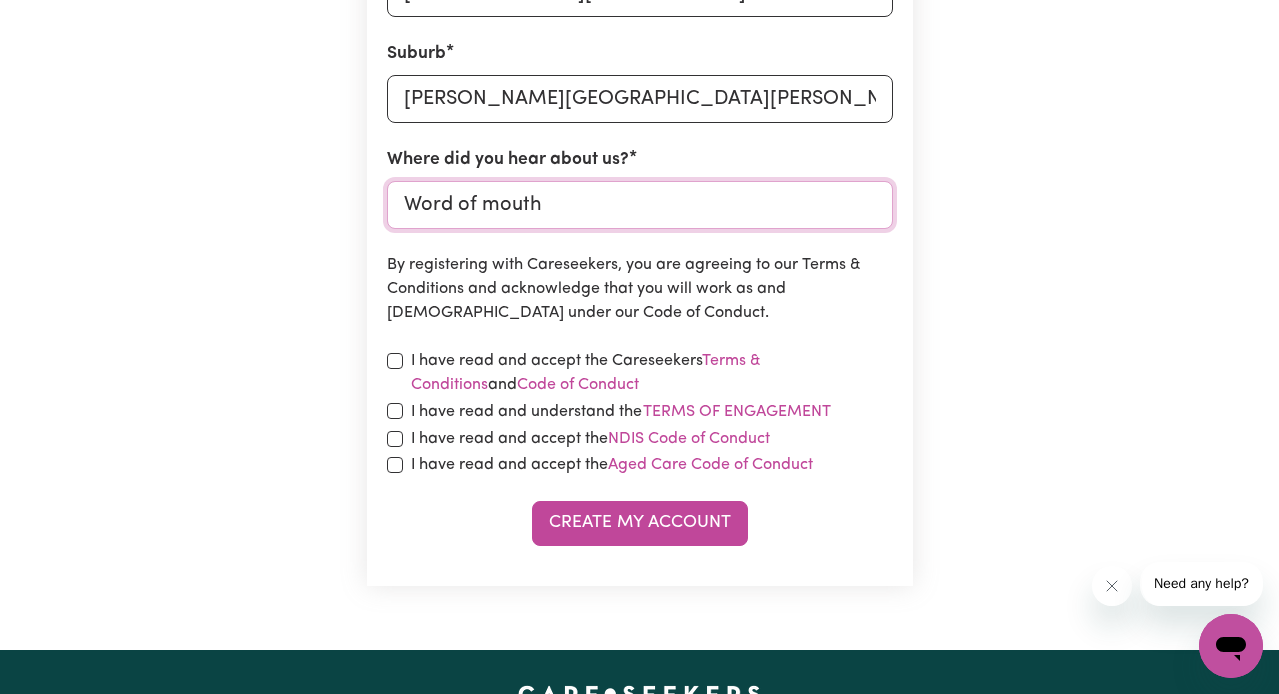 type on "Word of mouth" 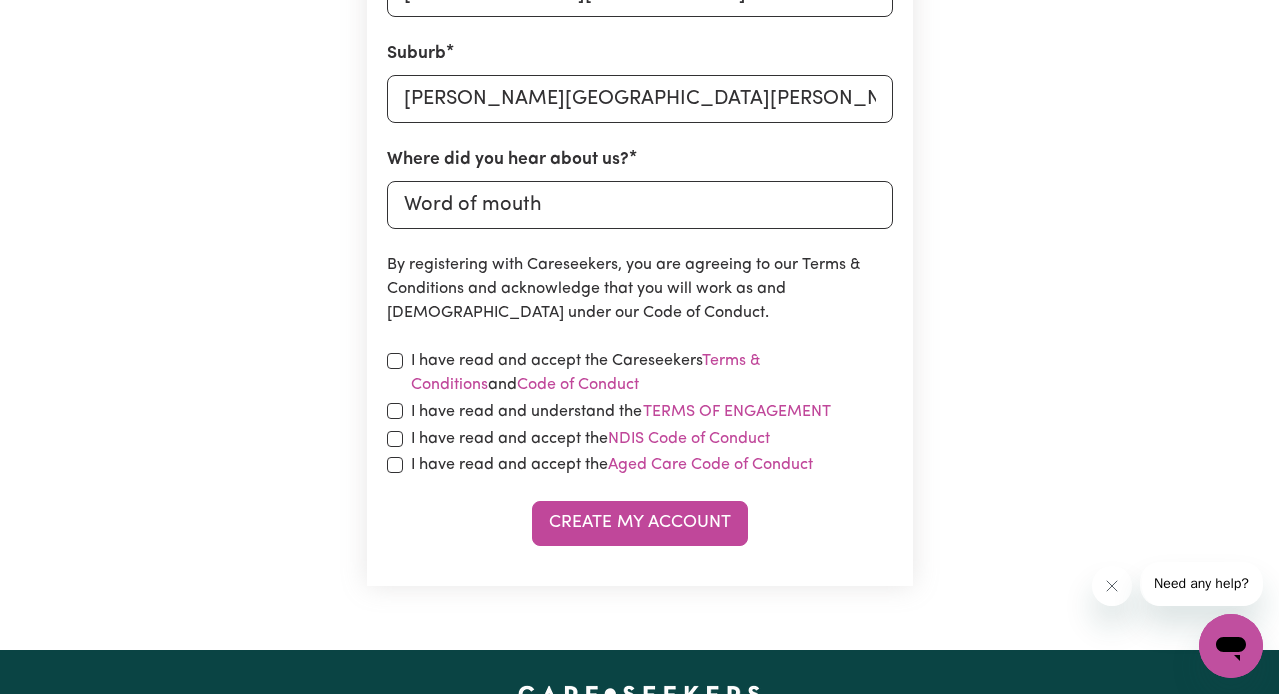 click at bounding box center (395, 361) 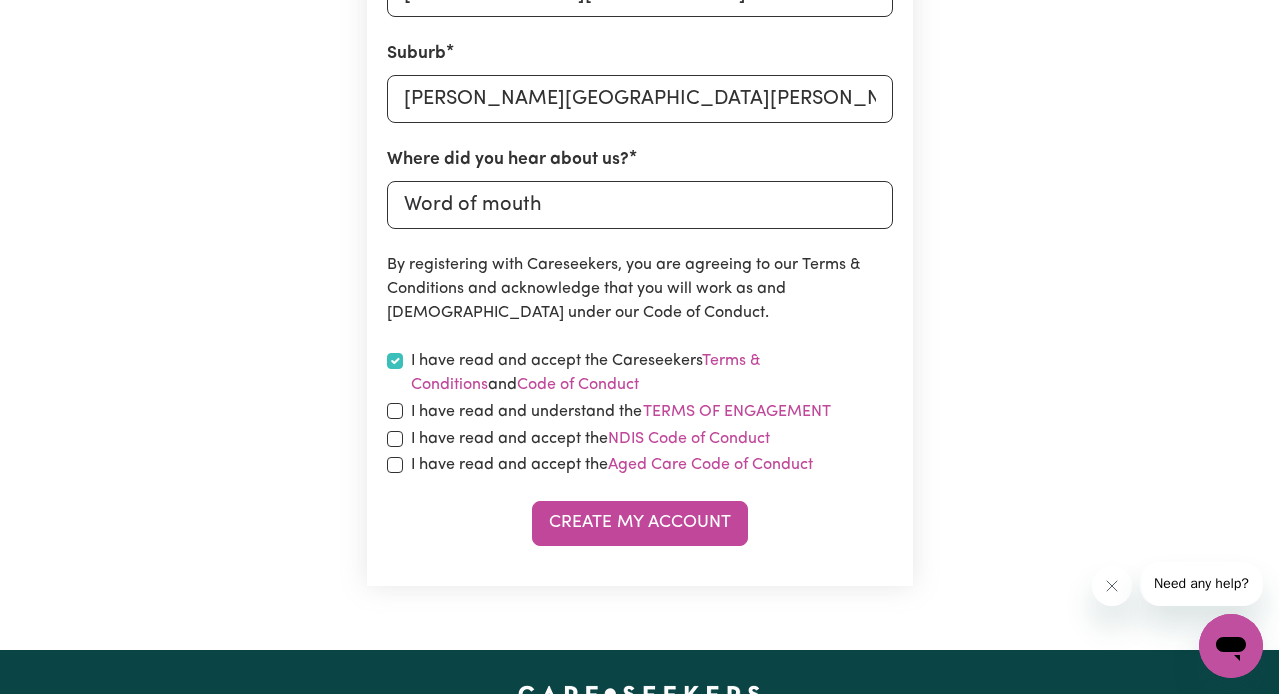 click on "Create A Care Worker Account To register as a care worker you need to create an account with us. First Name Shanice Email Address info@physiflowtherapy.com.au Password Show password Phone Number 0405758378 Street Address 18 Staton Crescent Suburb MELTON WEST, Victoria, 3337 Where did you hear about us? Word of mouth By registering with Careseekers, you are agreeing to our Terms & Conditions and acknowledge that you will work as and Independent Contractor under our Code of Conduct. I have read and accept the Careseekers  Terms & Conditions  and  Code of Conduct I have read and understand the  Terms of Engagement I have read and accept the  NDIS Code of Conduct I have read and accept the  Aged Care Code of Conduct Create My Account" at bounding box center [640, -107] 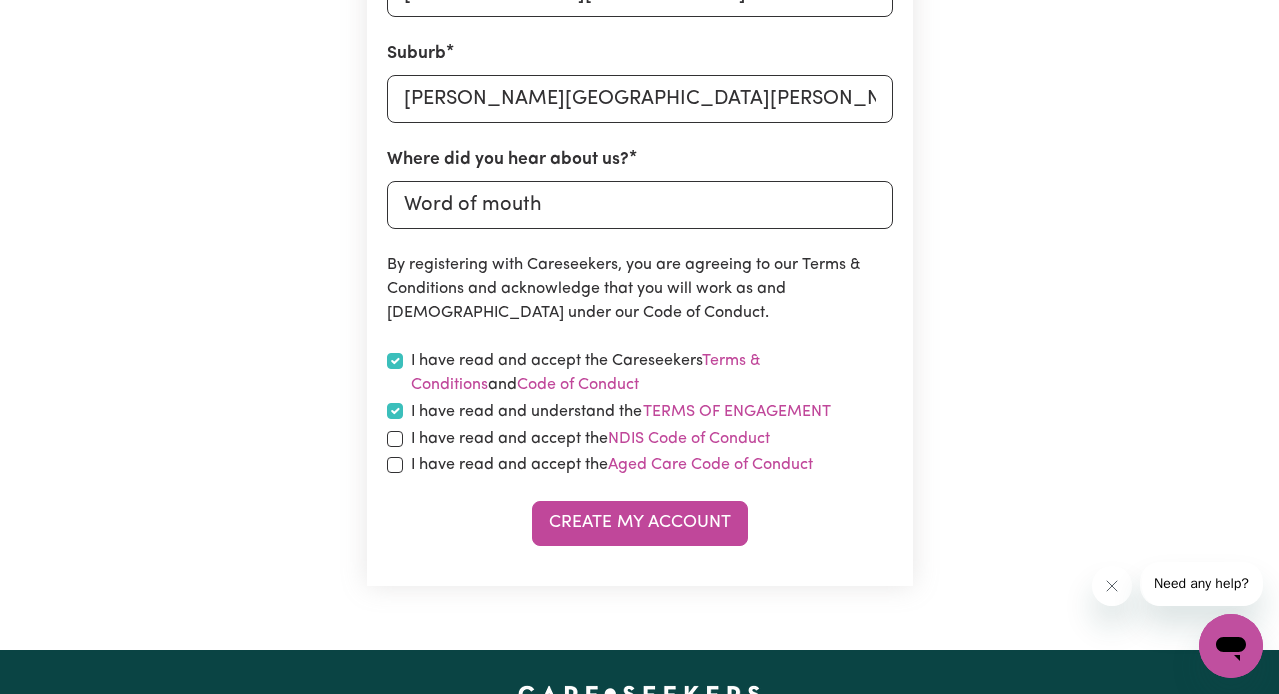 checkbox on "true" 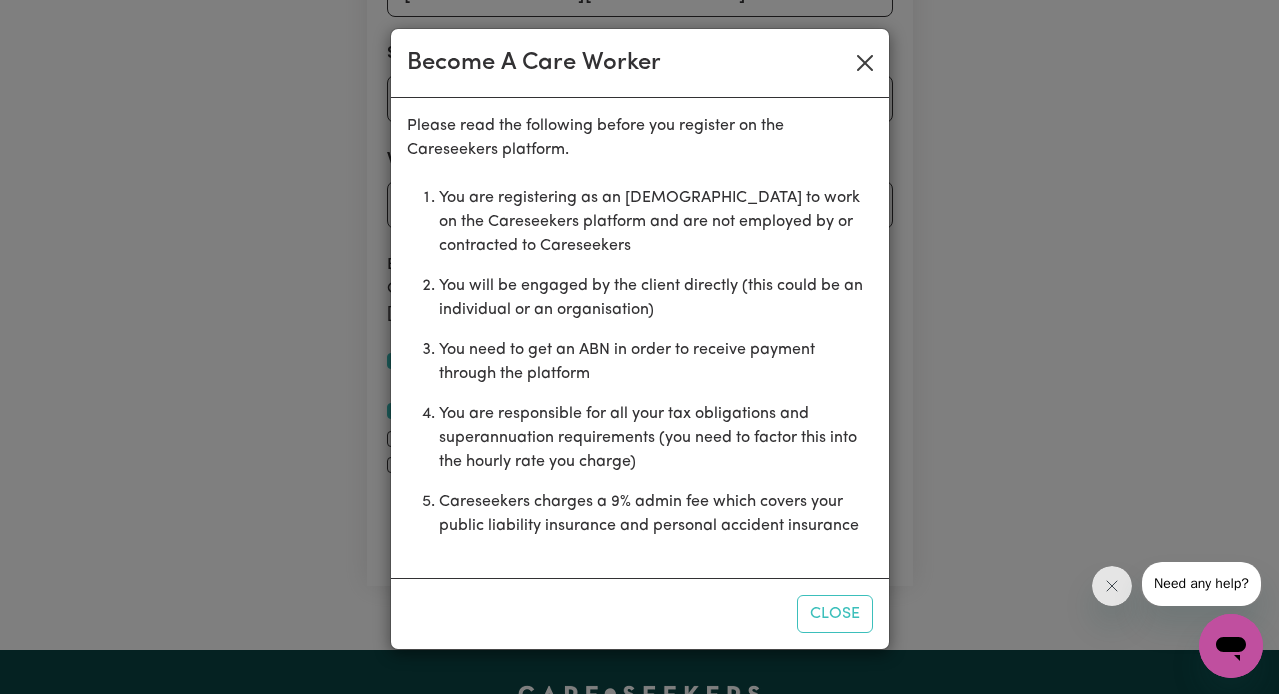 click at bounding box center (865, 63) 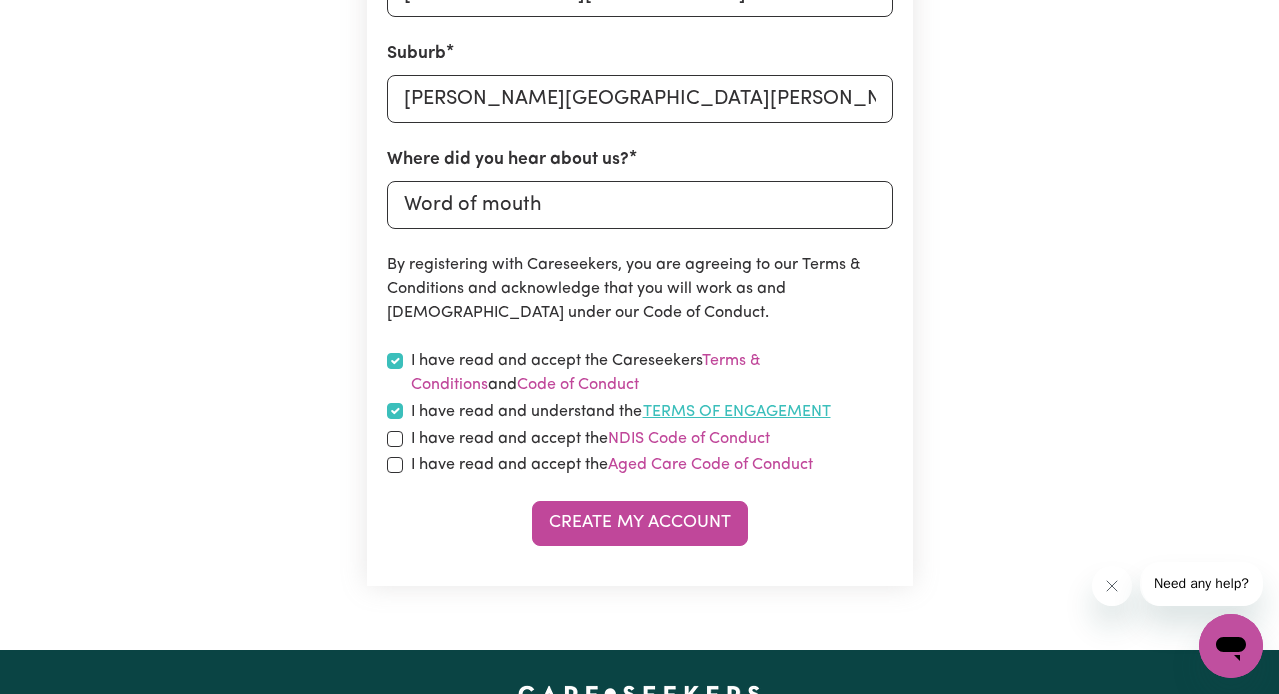 click on "Terms of Engagement" at bounding box center [737, 412] 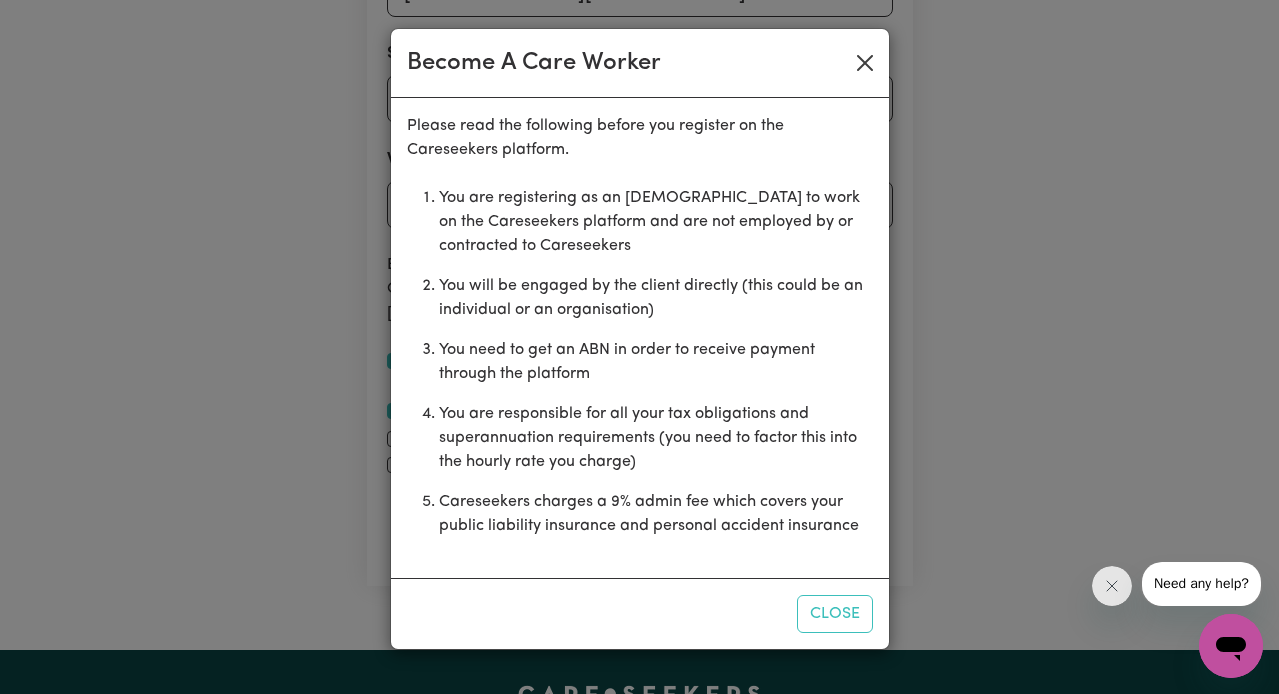 click at bounding box center (865, 63) 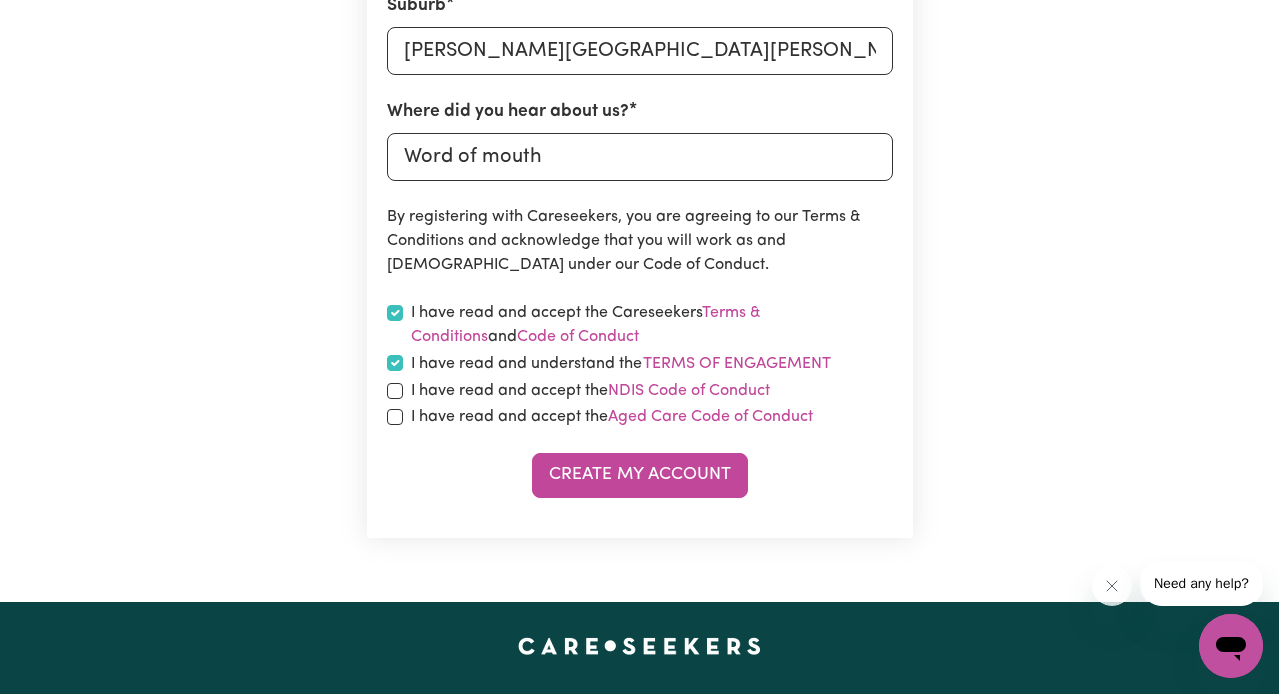 scroll, scrollTop: 986, scrollLeft: 0, axis: vertical 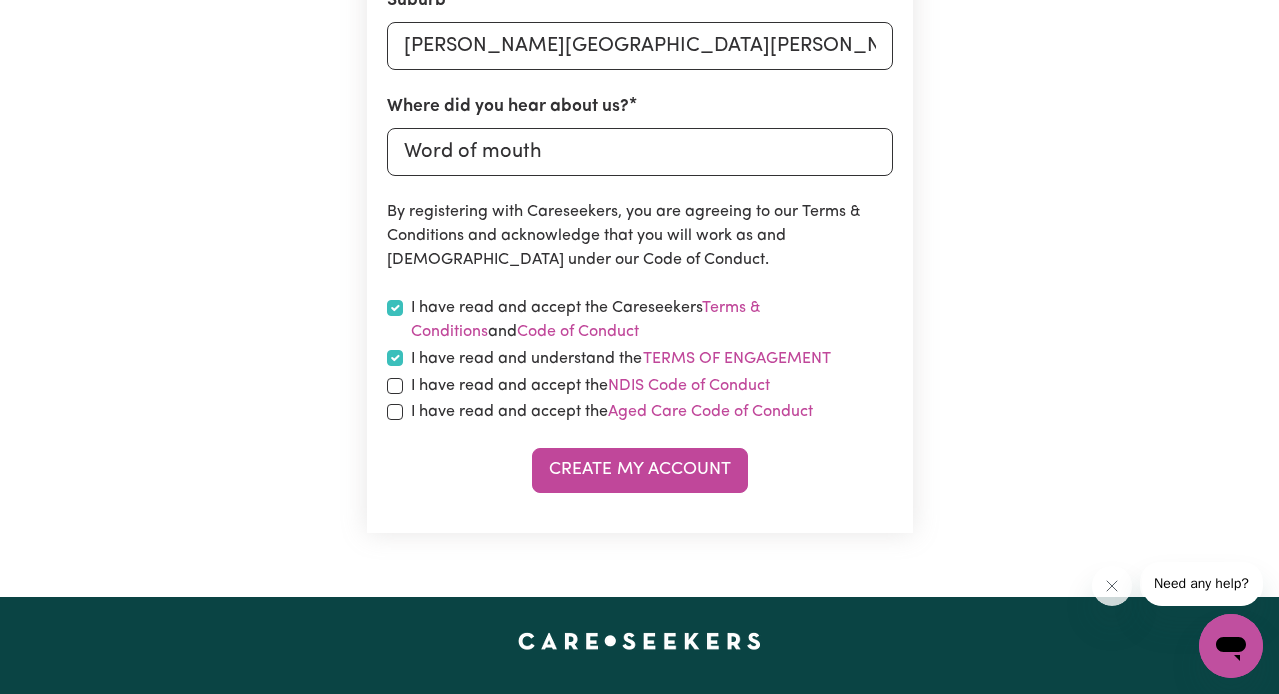 click at bounding box center [395, 386] 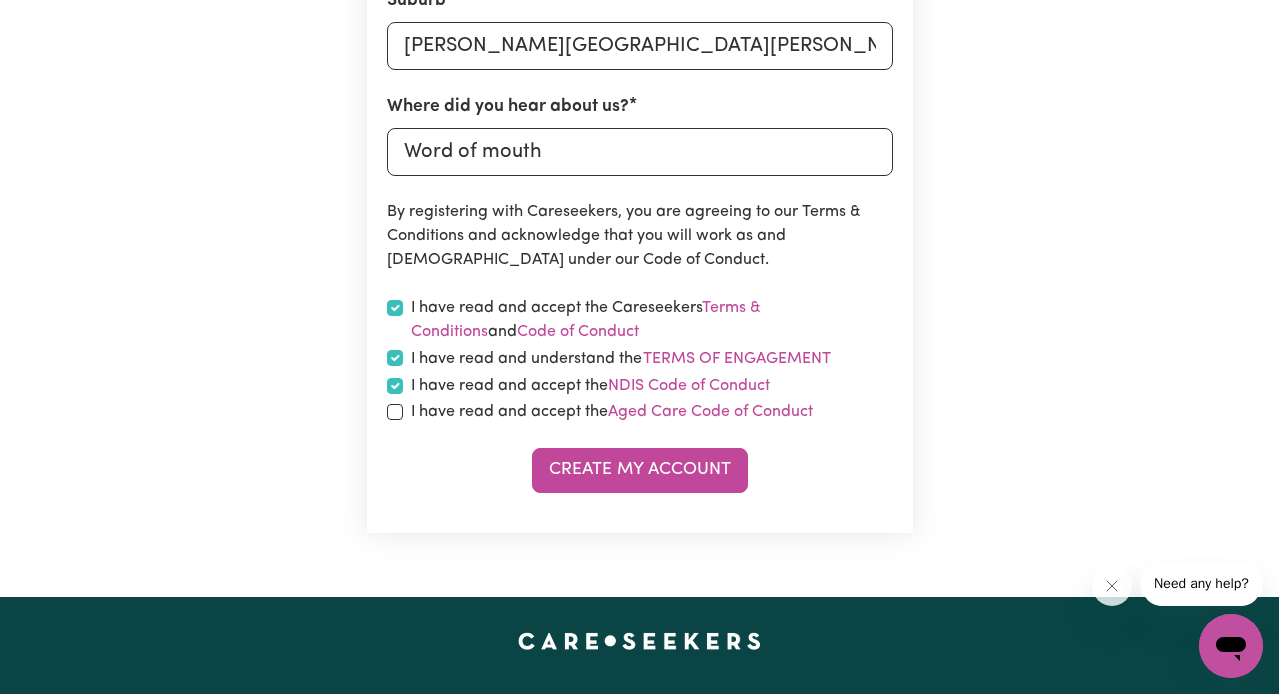 checkbox on "true" 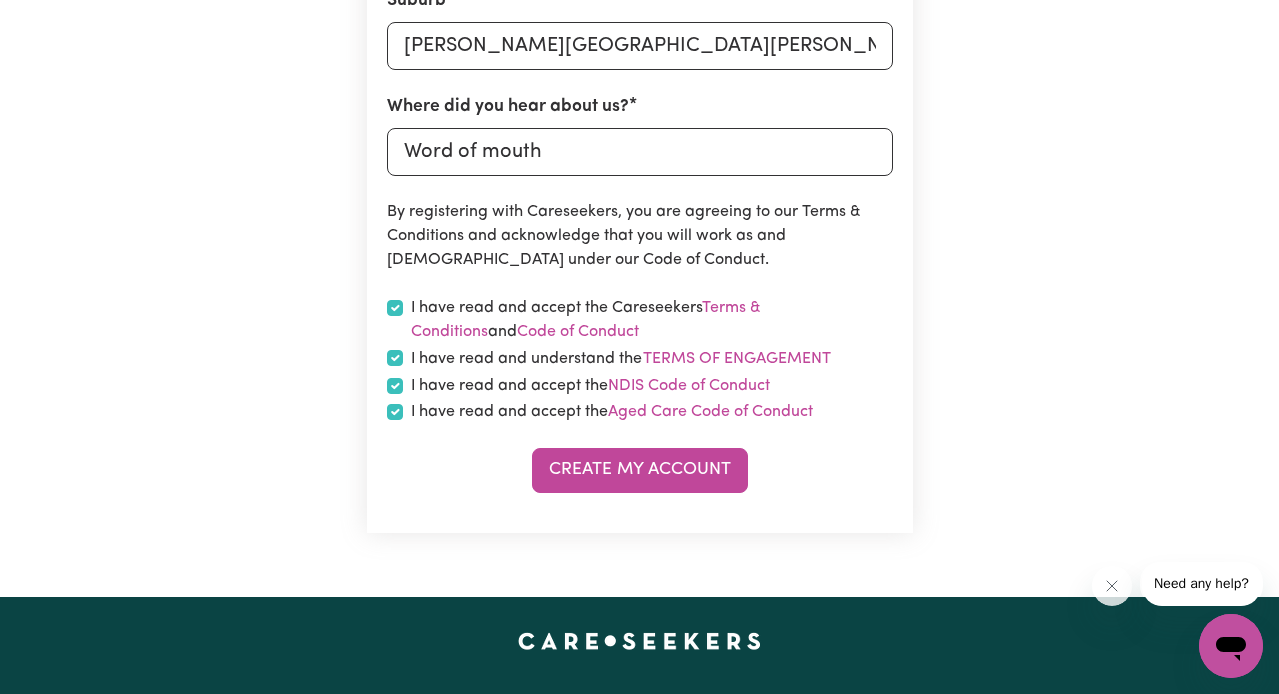 checkbox on "true" 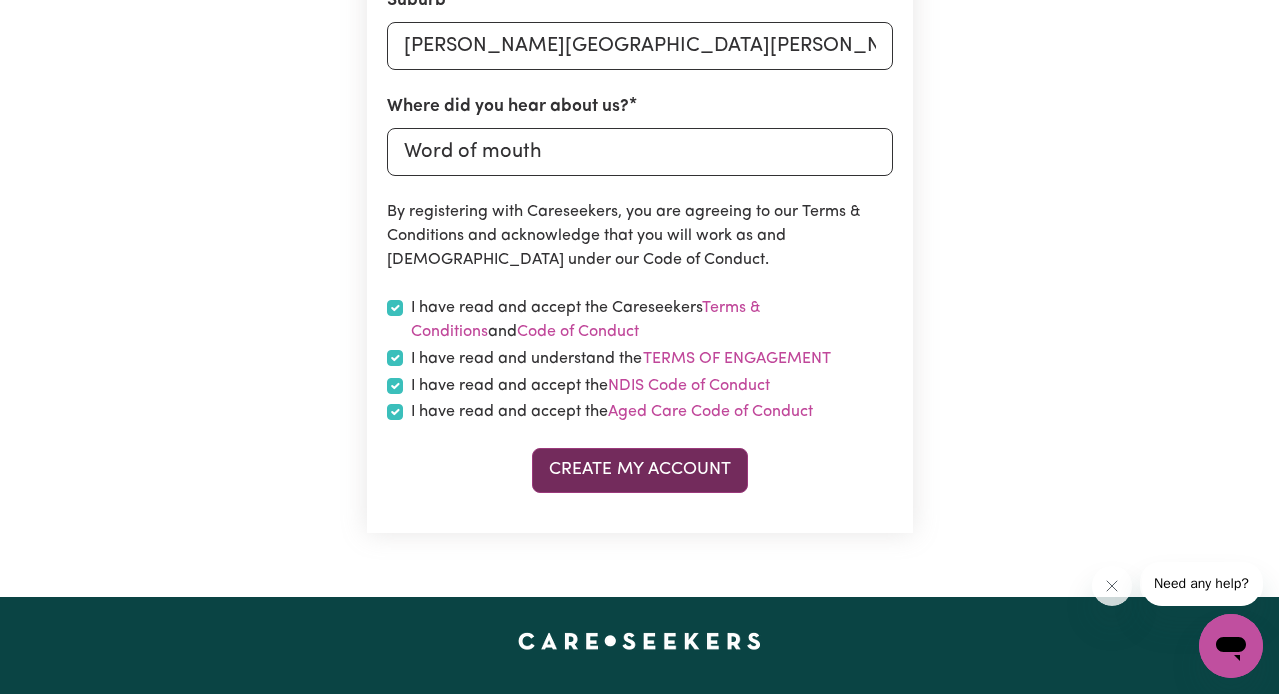 click on "Create My Account" at bounding box center [640, 470] 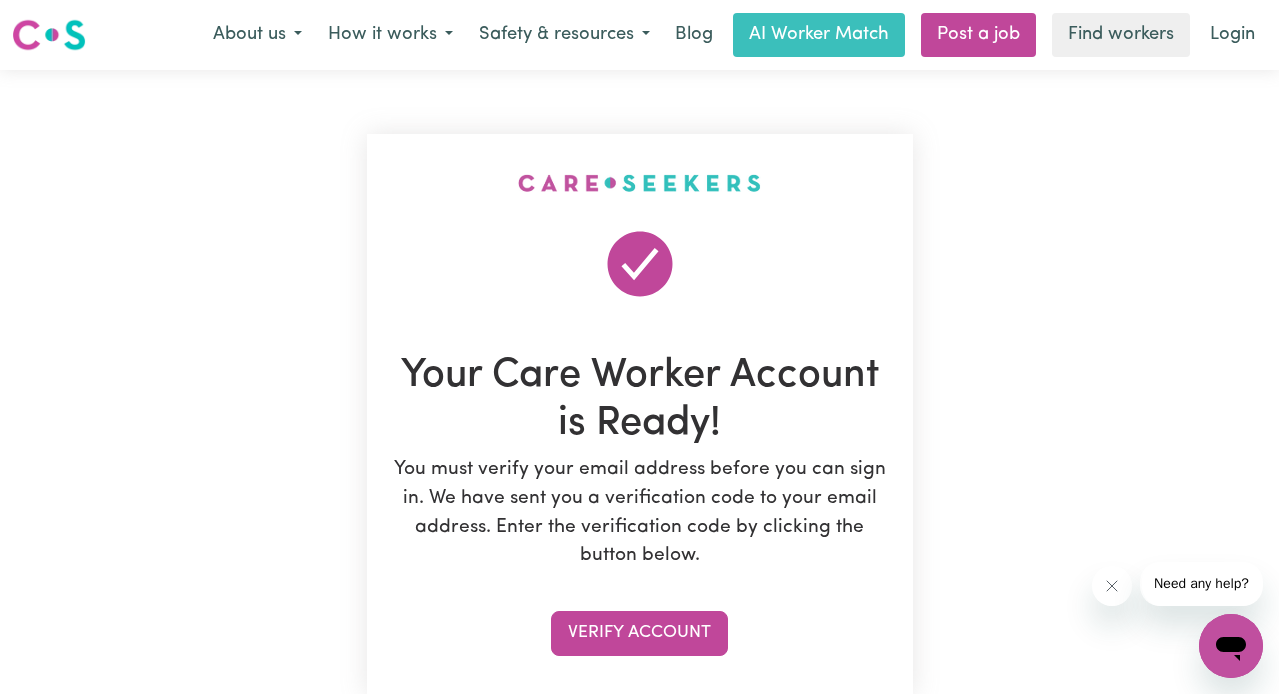 scroll, scrollTop: 0, scrollLeft: 0, axis: both 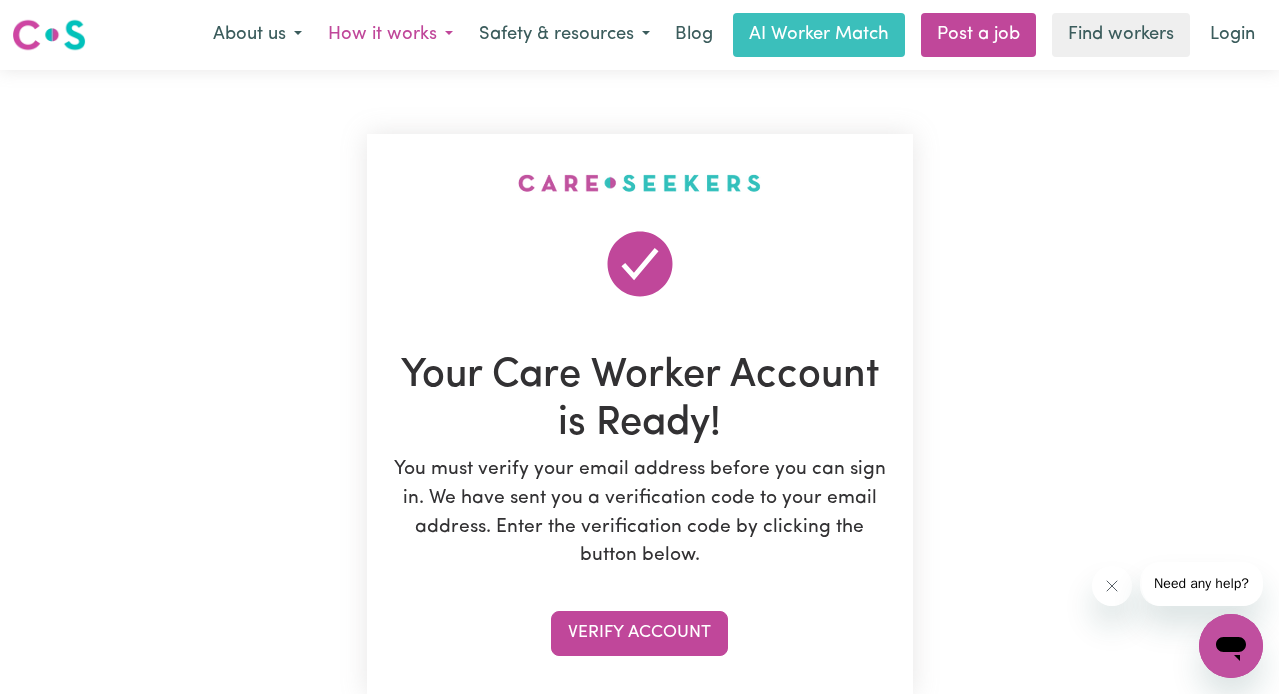 click on "How it works" at bounding box center [390, 35] 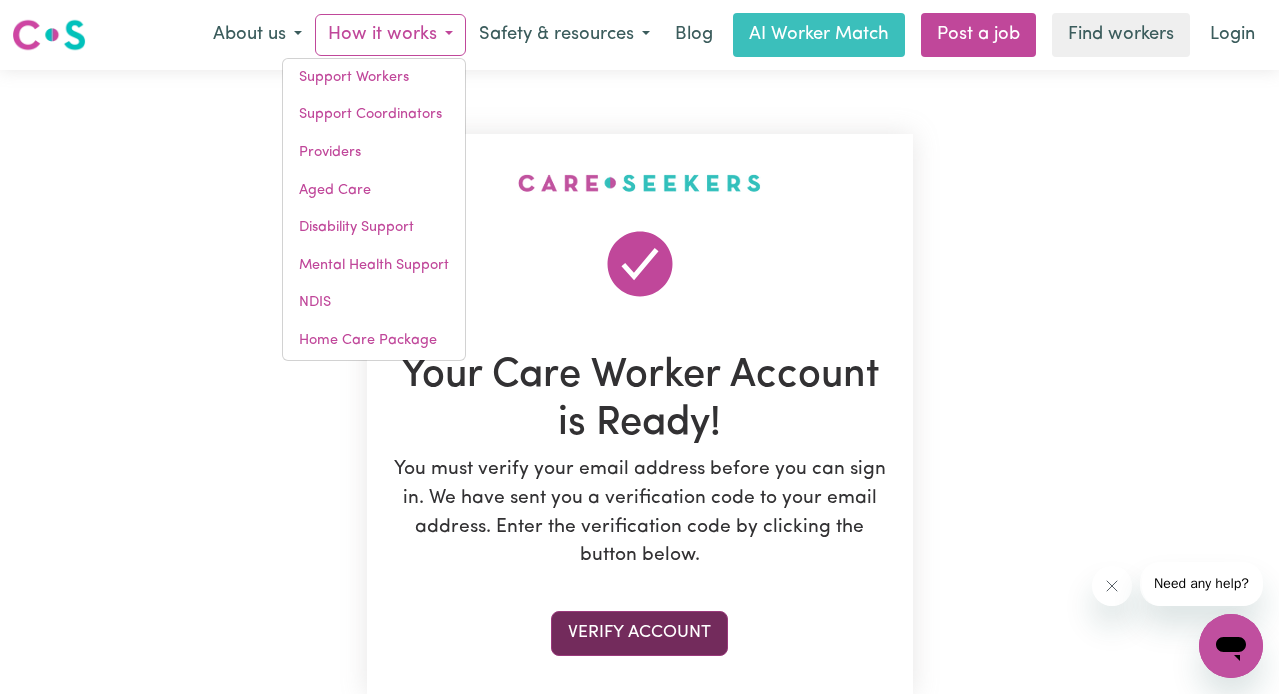 click on "Verify Account" at bounding box center [639, 633] 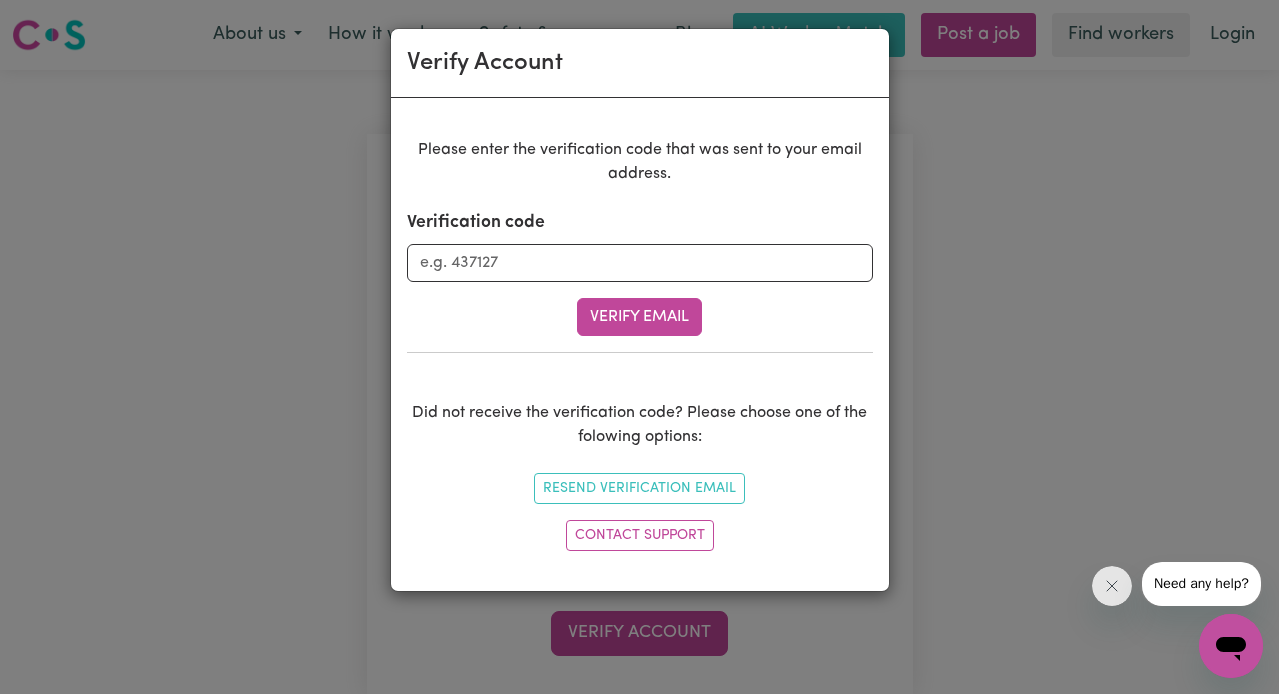 click on "Verification code Verify Email" at bounding box center (640, 273) 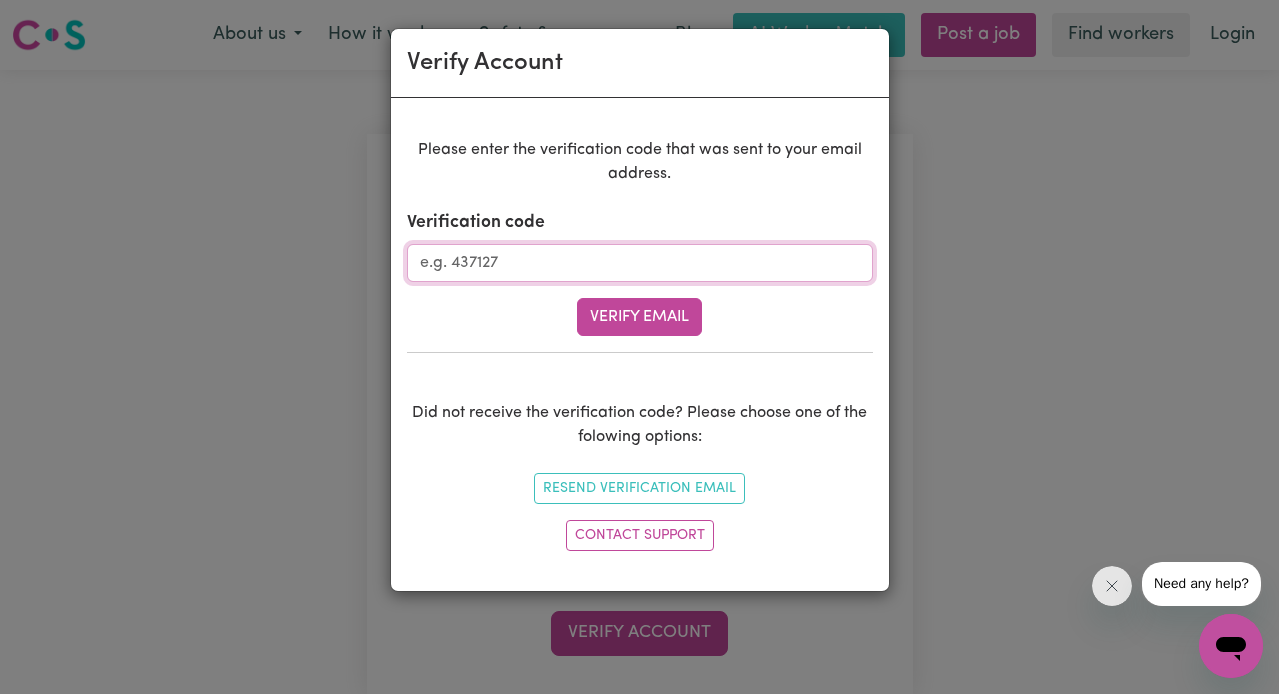 click on "Verification code" at bounding box center (640, 263) 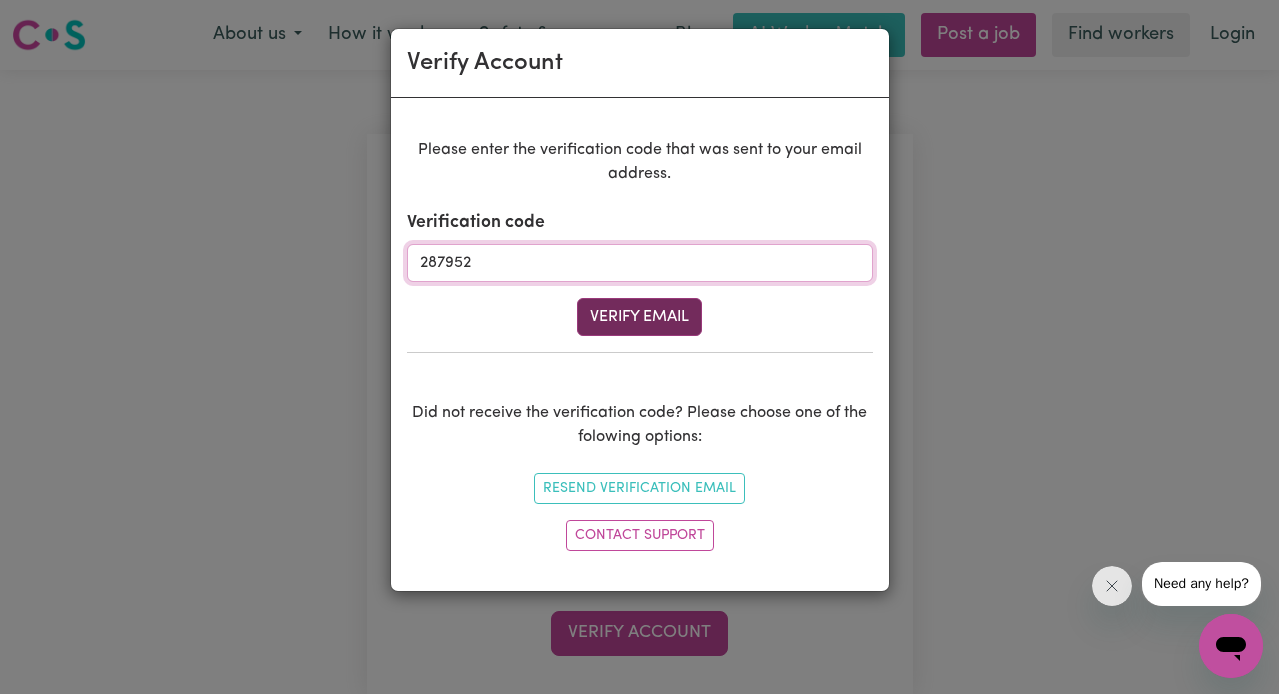 type on "287952" 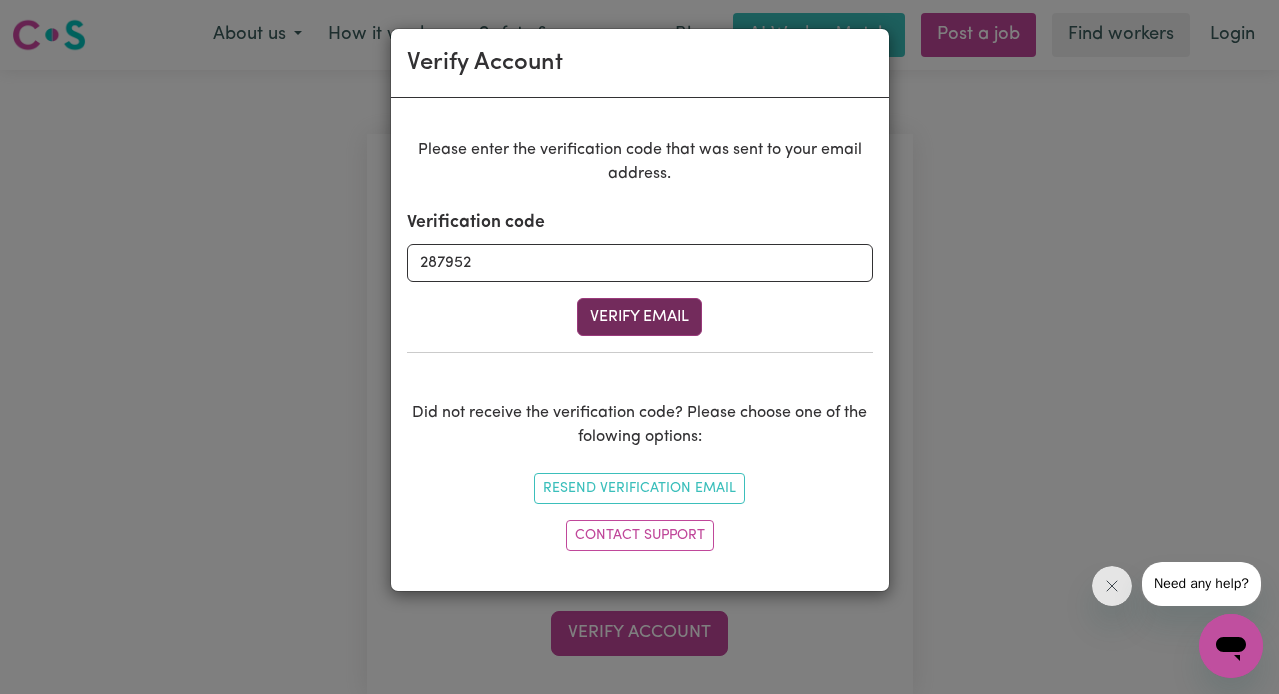 click on "Verify Email" at bounding box center (639, 317) 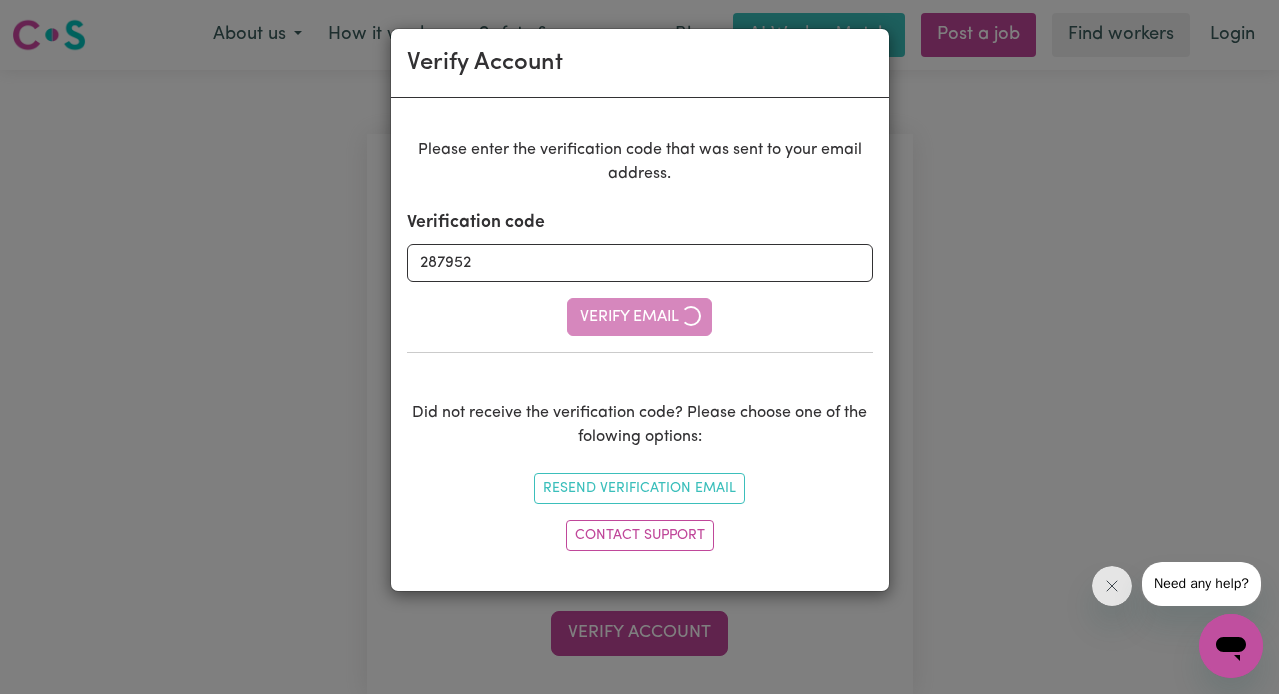 type 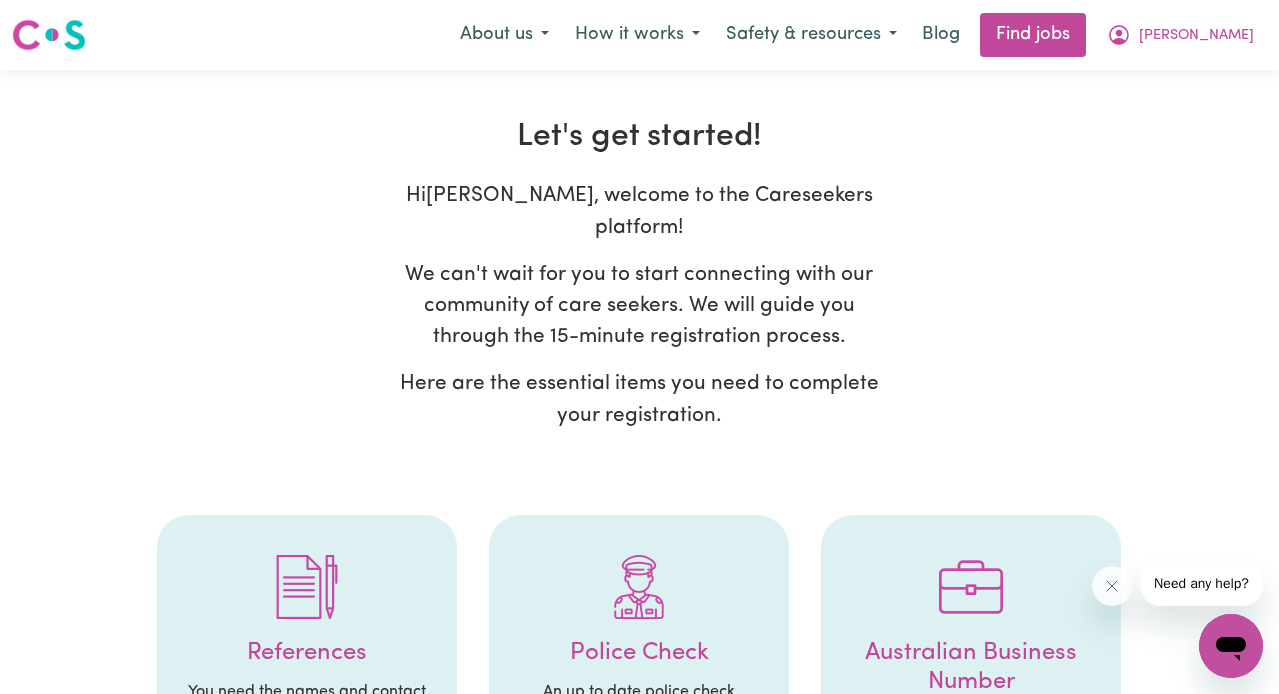 scroll, scrollTop: 0, scrollLeft: 0, axis: both 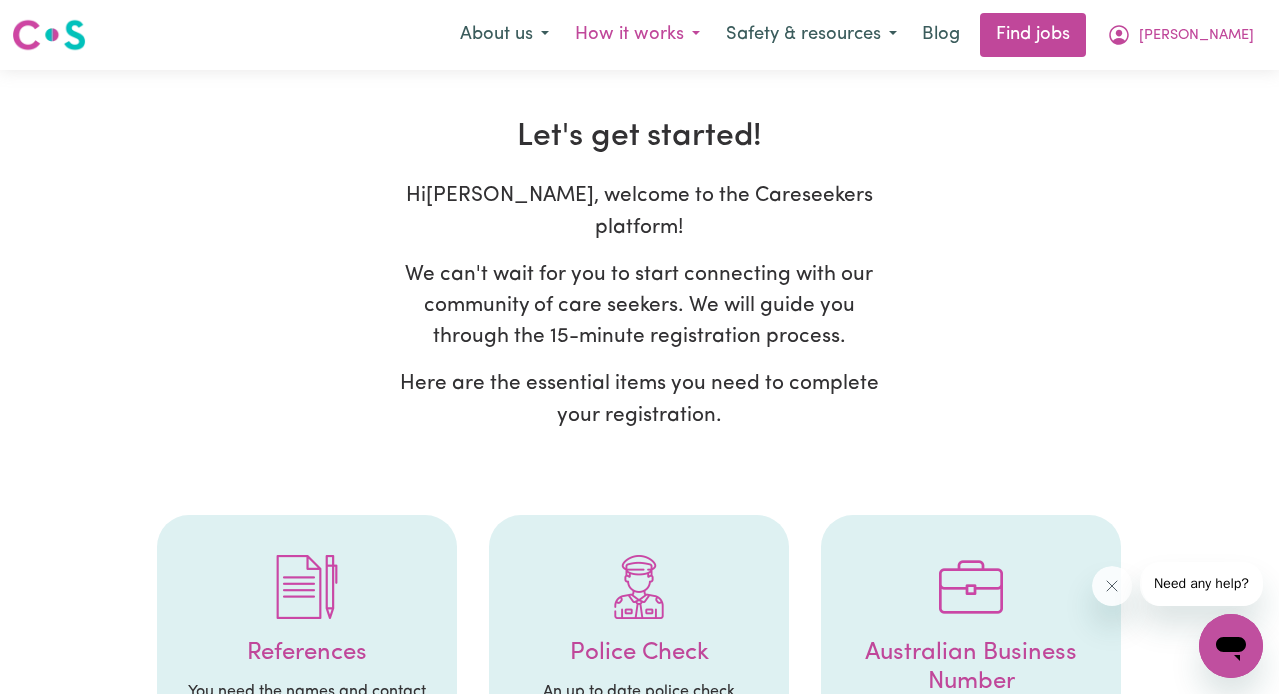 click on "How it works" at bounding box center (637, 35) 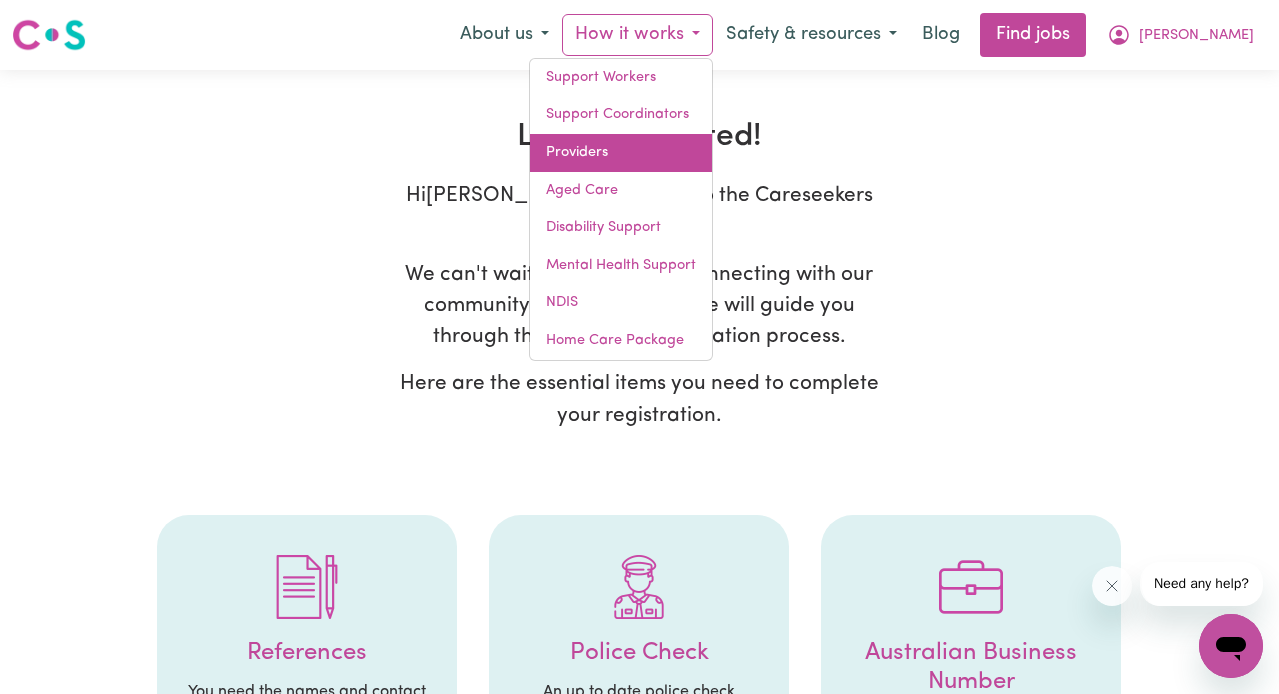 click on "Providers" at bounding box center (621, 153) 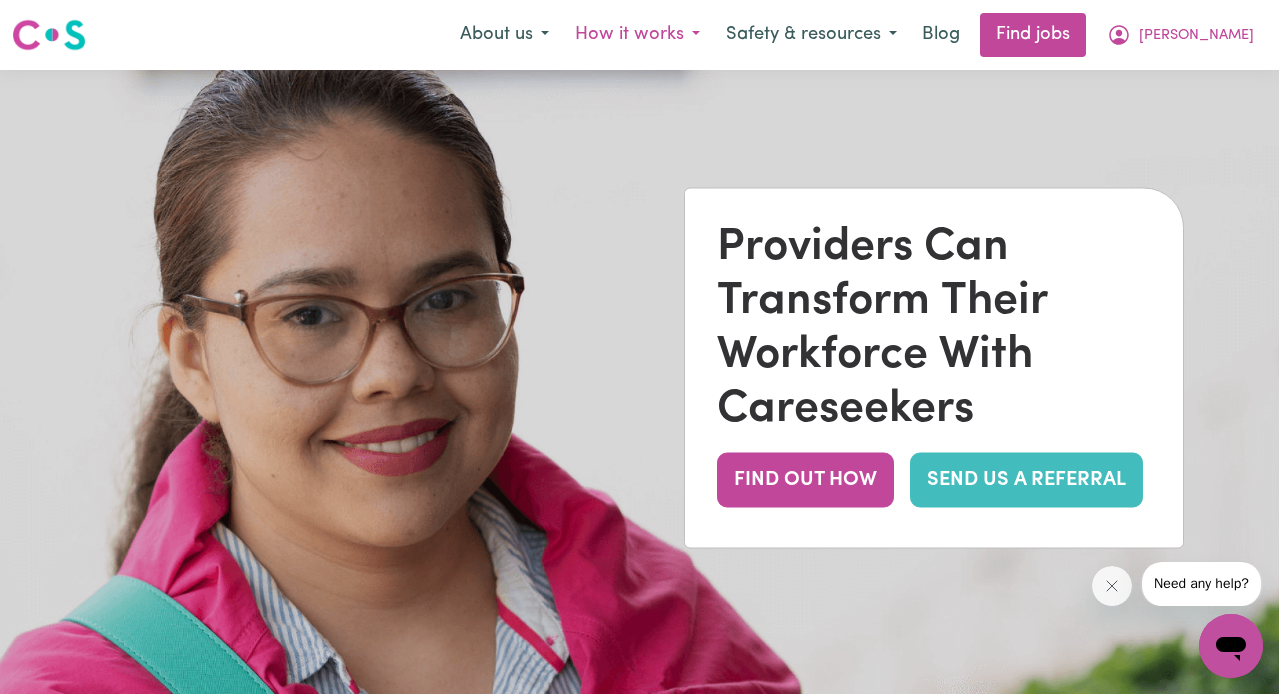 scroll, scrollTop: -1, scrollLeft: 0, axis: vertical 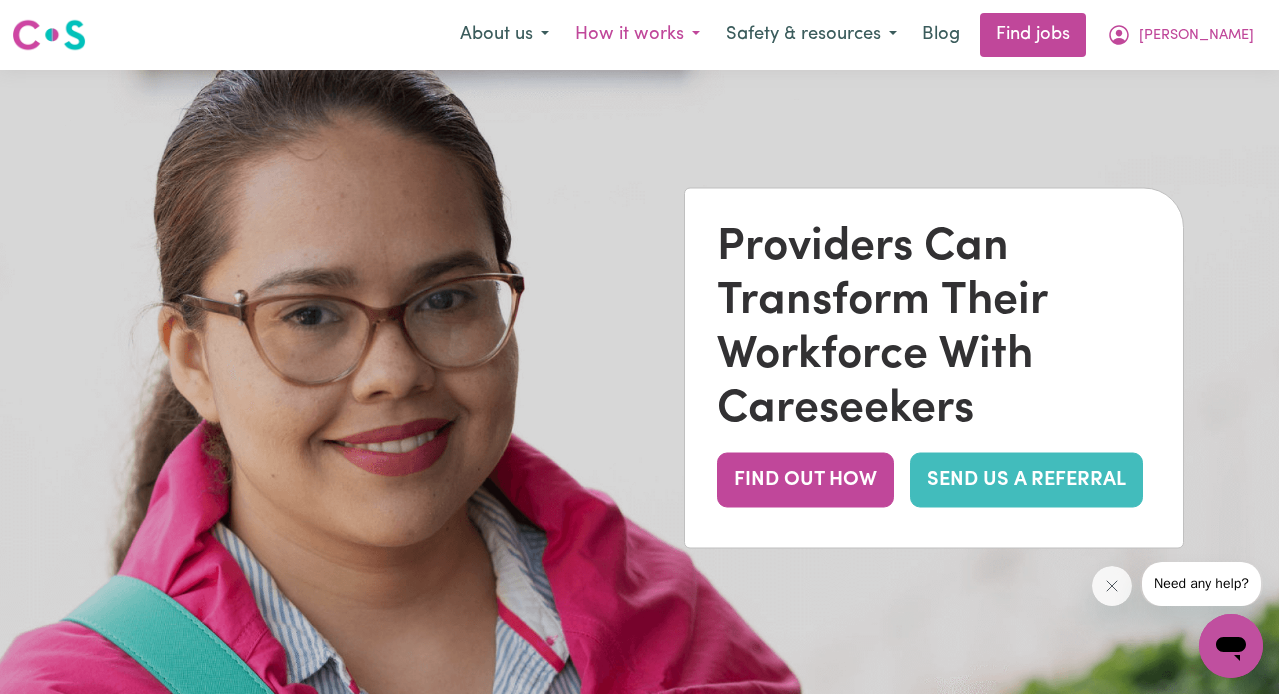 click on "How it works" at bounding box center (637, 35) 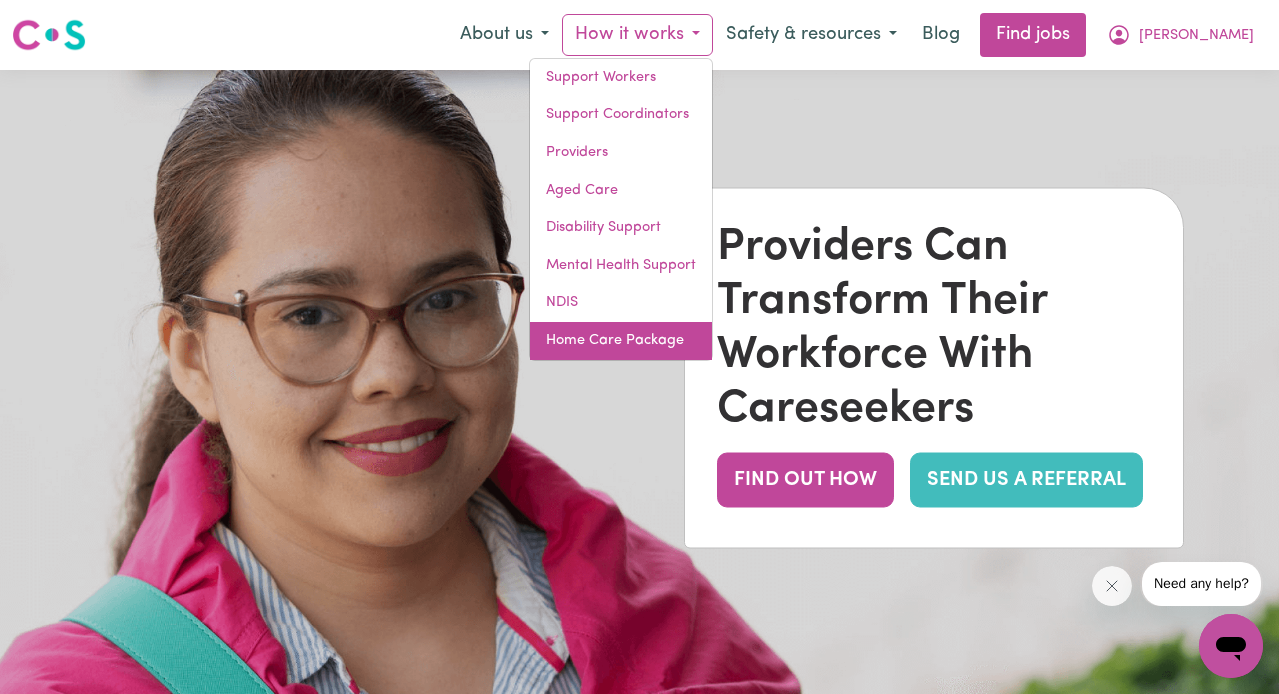 click on "Home Care Package" at bounding box center (621, 341) 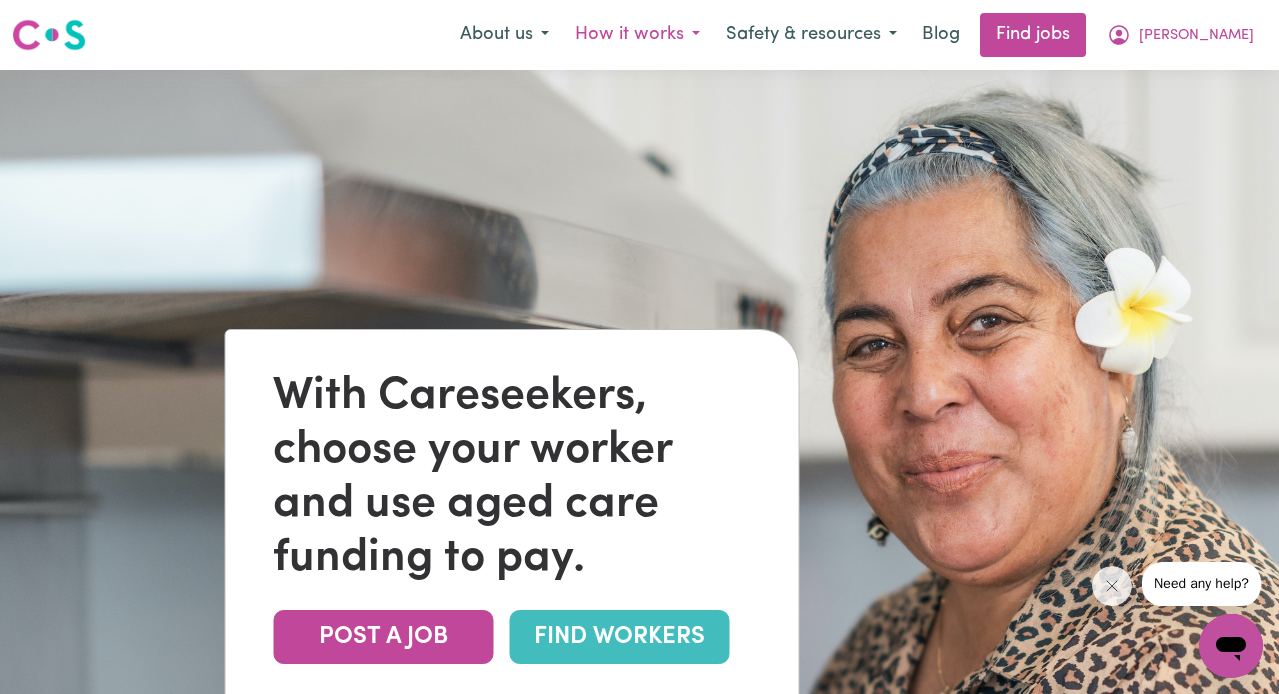 scroll, scrollTop: -1, scrollLeft: 0, axis: vertical 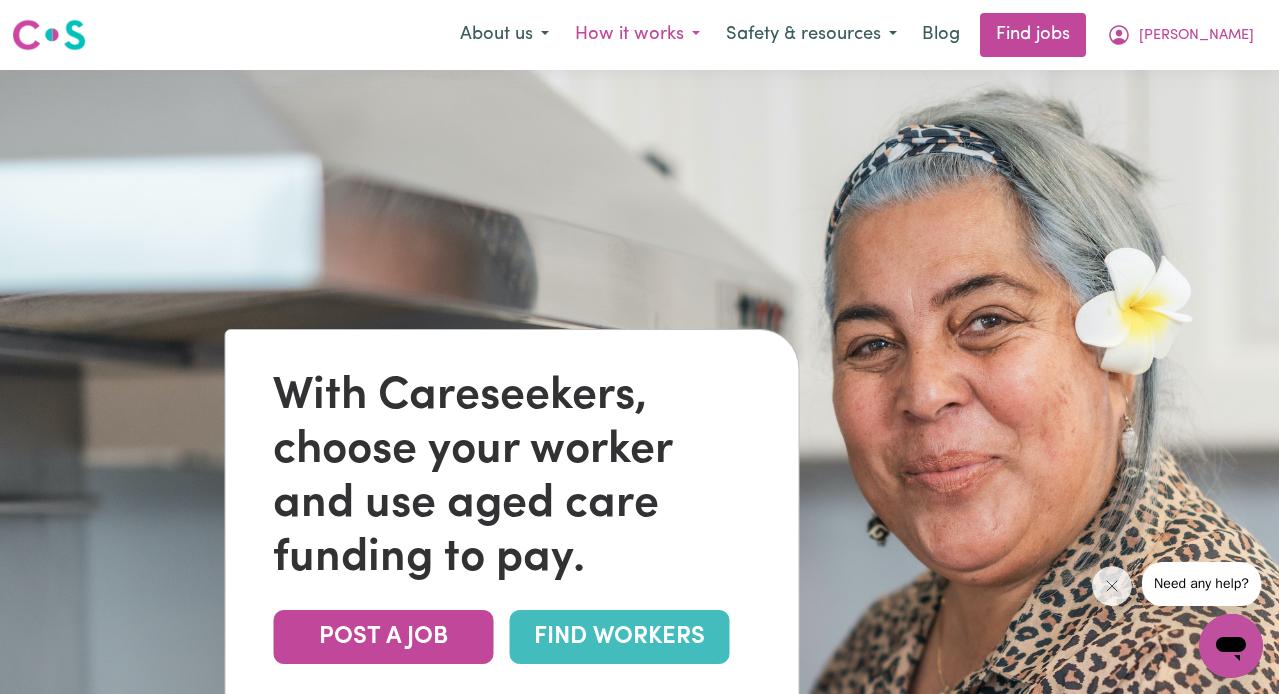 click on "How it works" at bounding box center (637, 35) 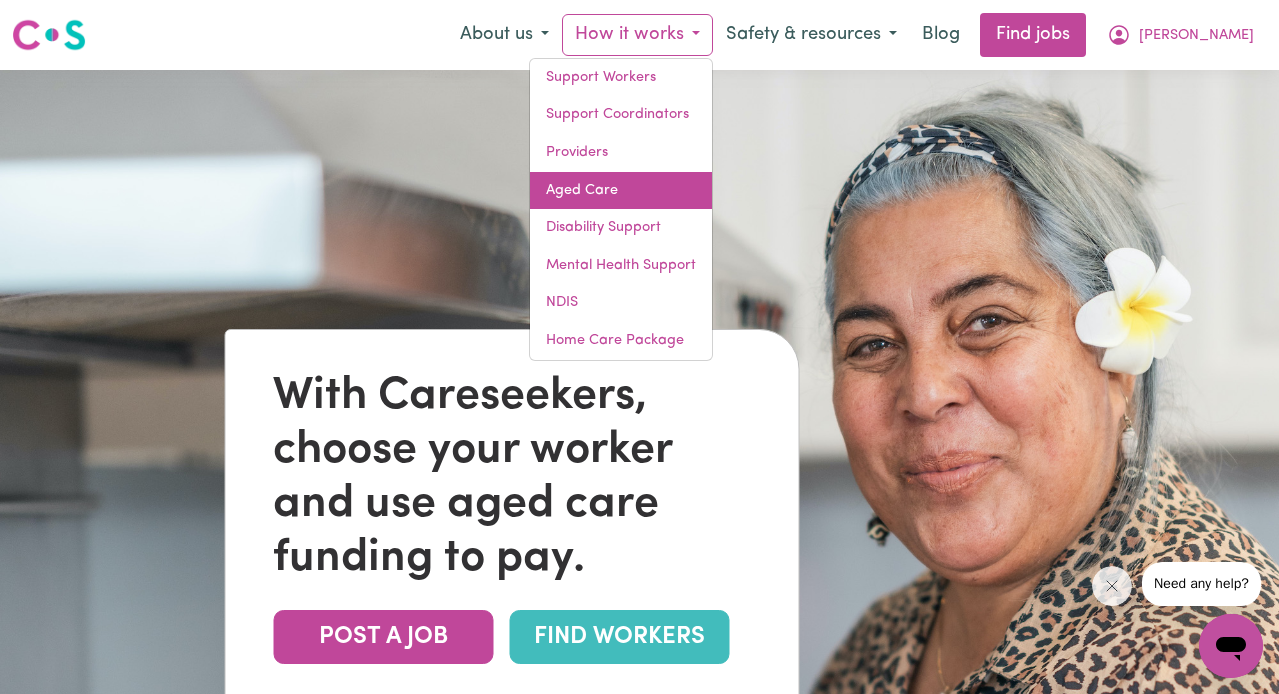 click on "Aged Care" at bounding box center [621, 191] 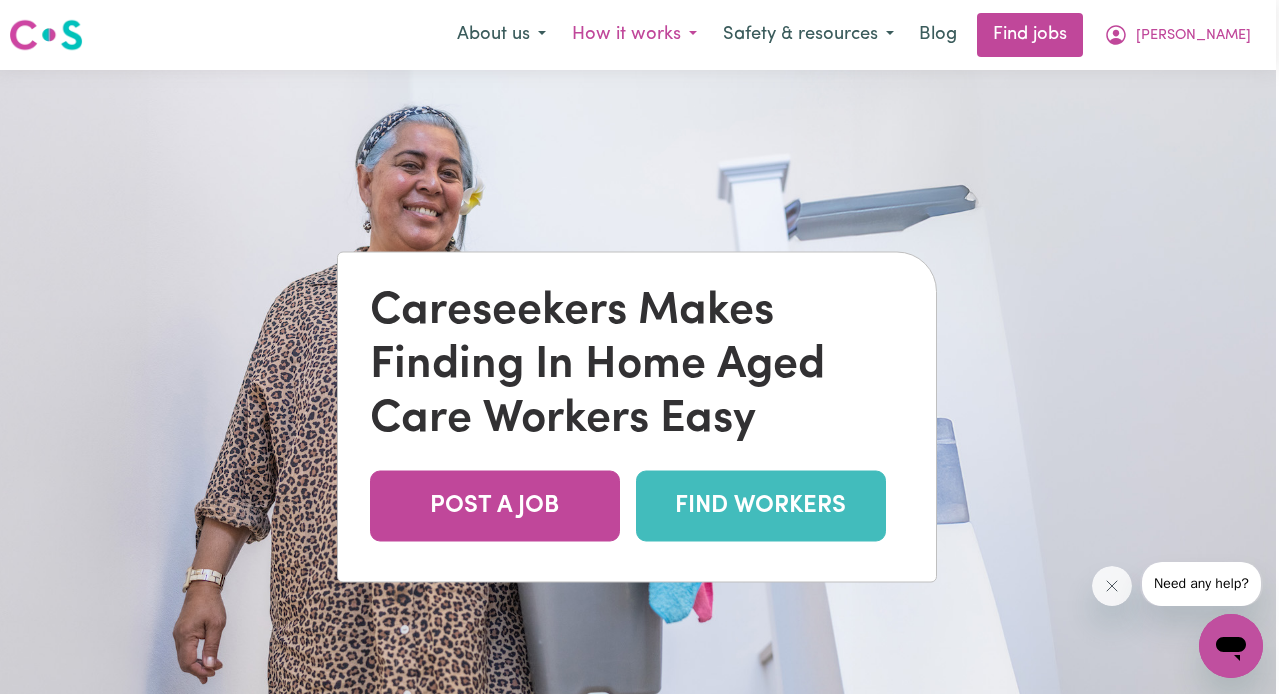 scroll, scrollTop: 0, scrollLeft: 3, axis: horizontal 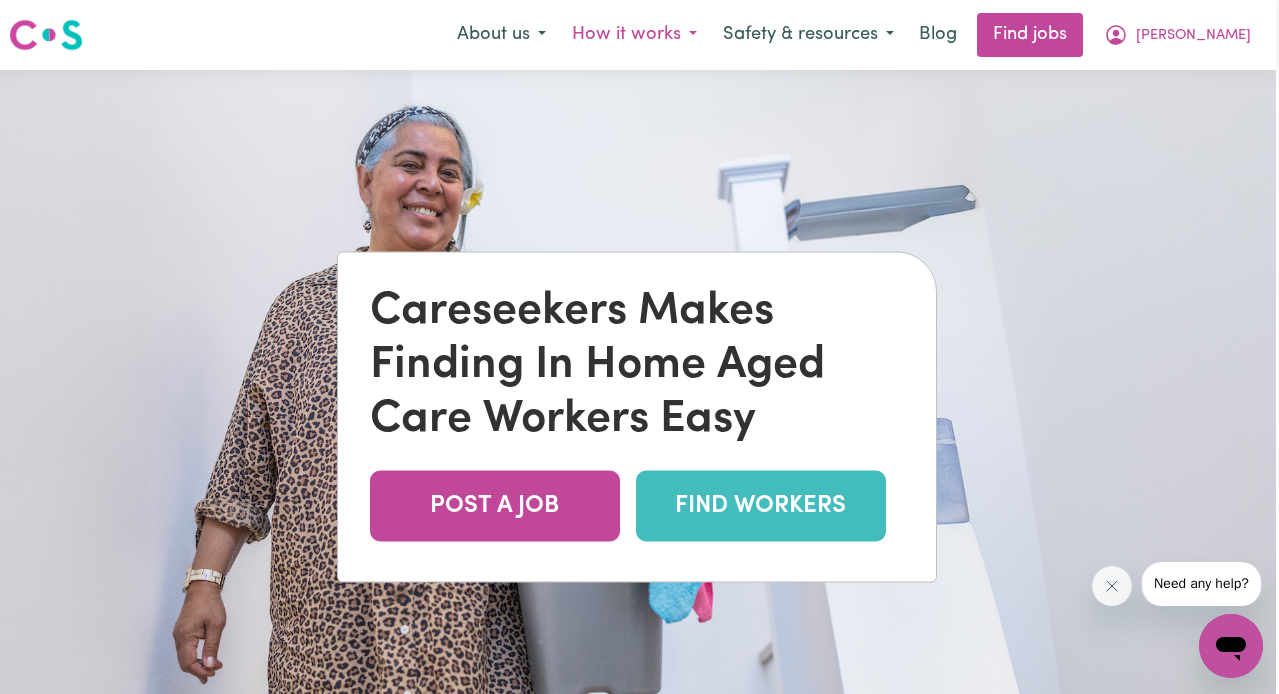 click on "How it works" at bounding box center [634, 35] 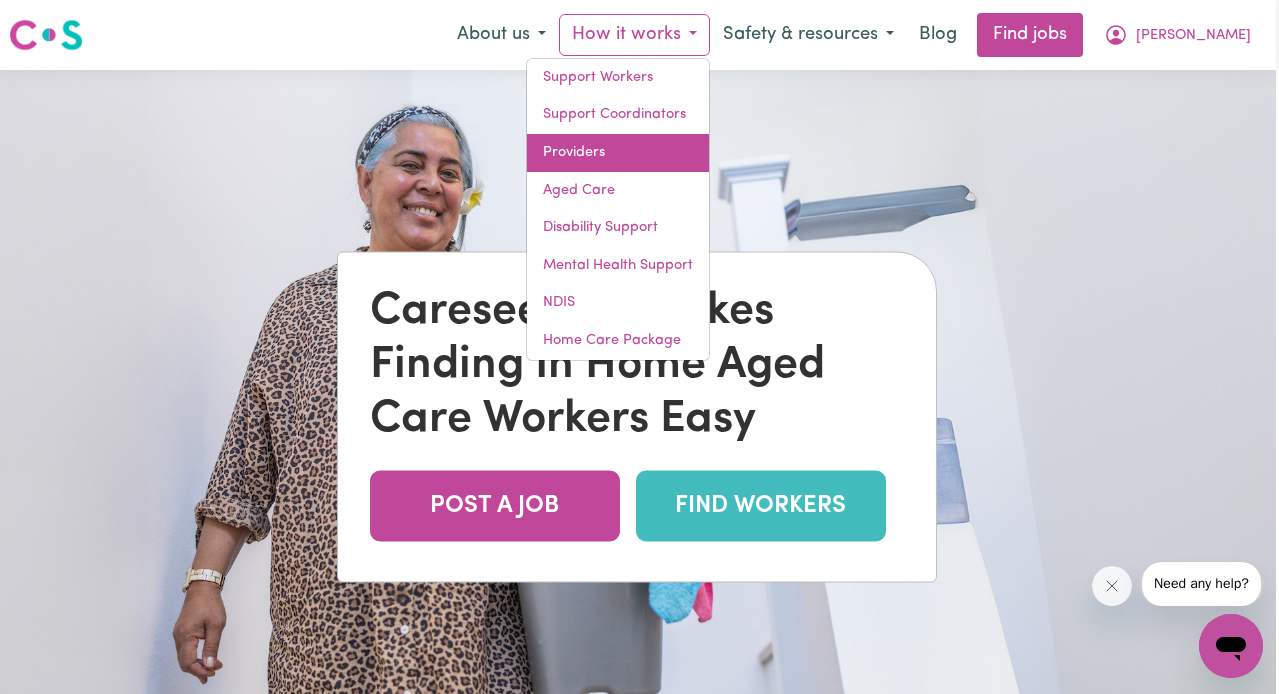 click on "Providers" at bounding box center [618, 153] 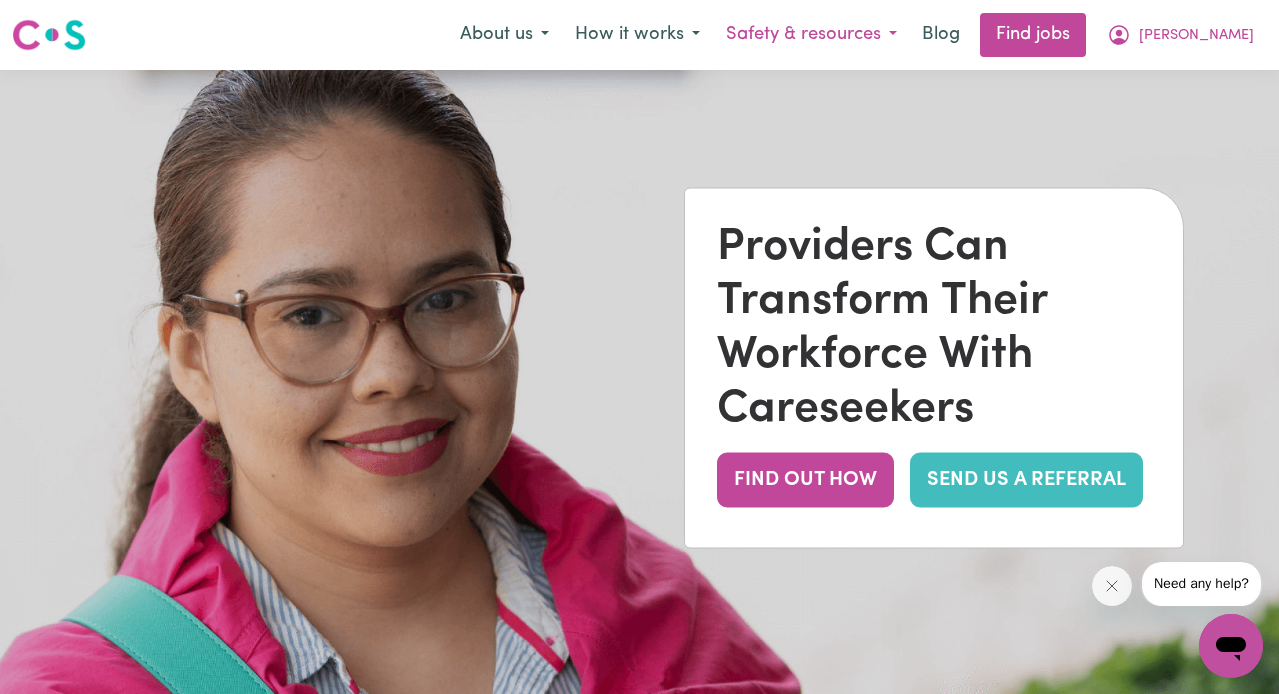 scroll, scrollTop: 0, scrollLeft: 0, axis: both 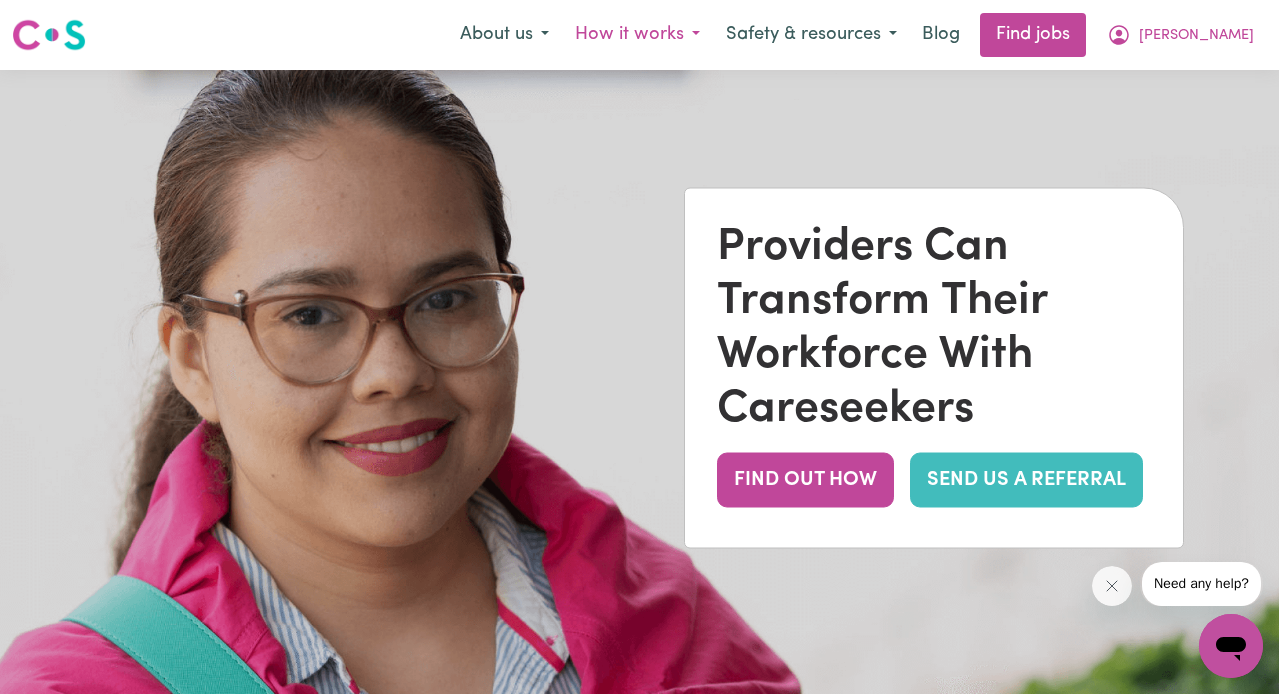 click on "How it works" at bounding box center (637, 35) 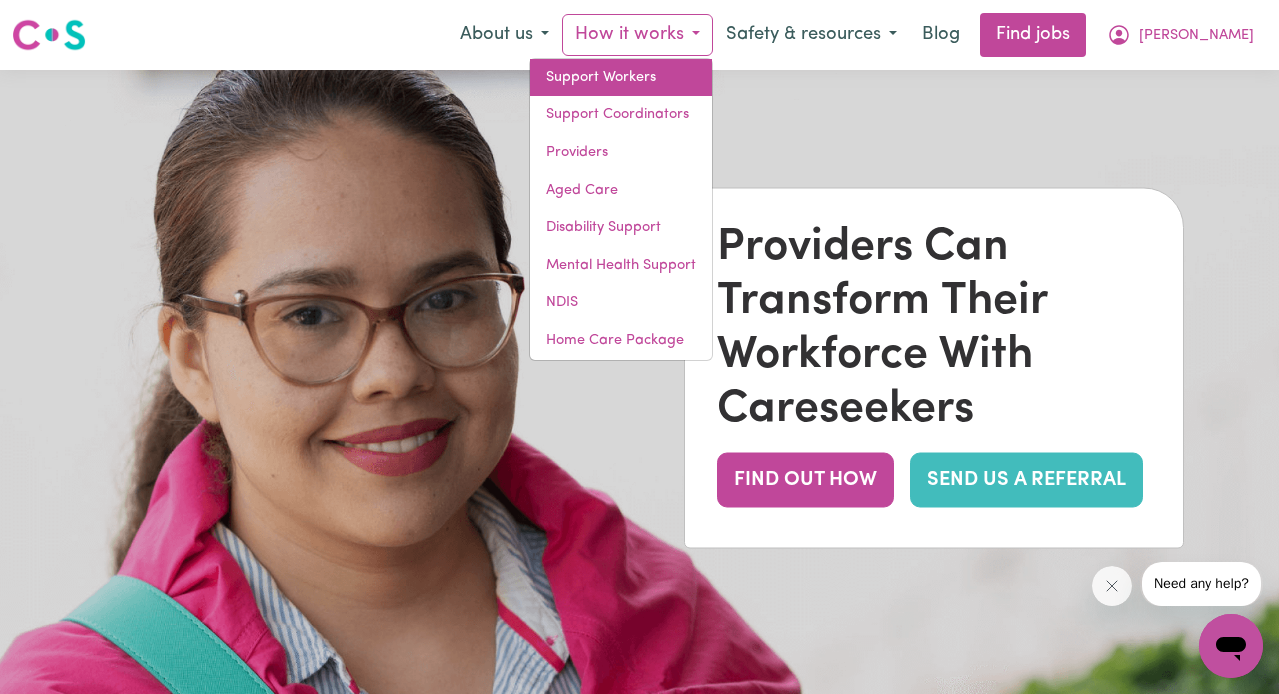 click on "Support Workers" at bounding box center (621, 78) 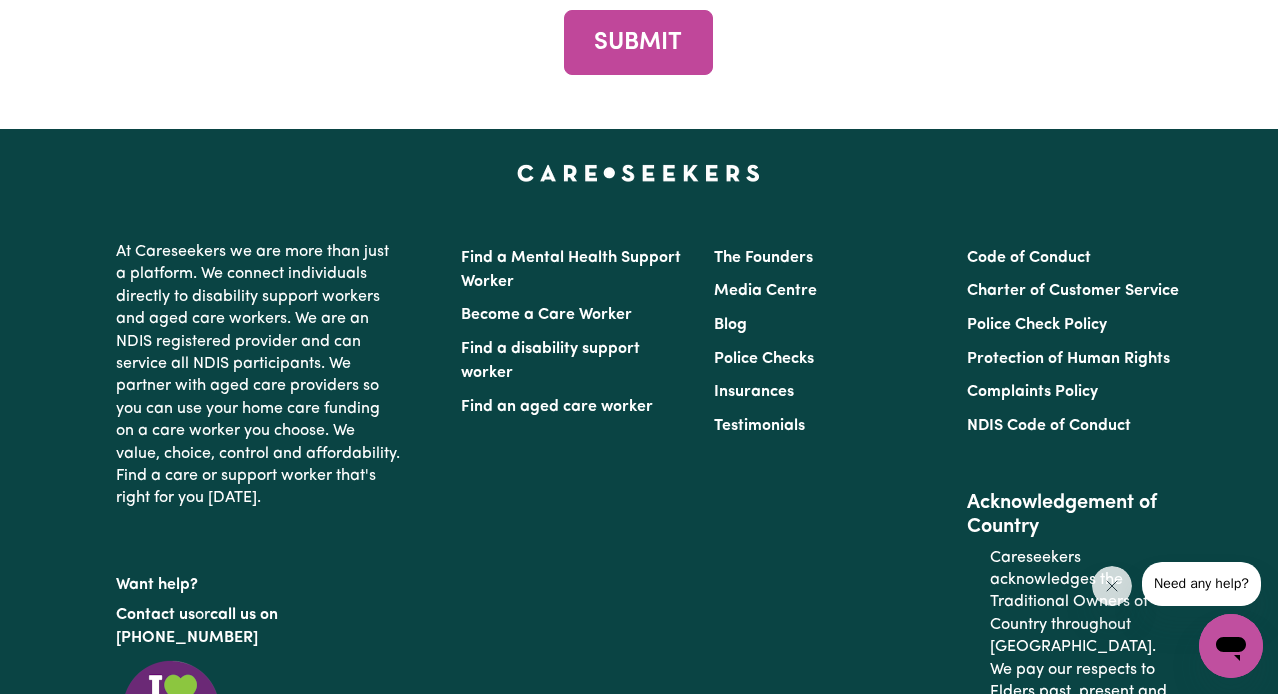 scroll, scrollTop: 9357, scrollLeft: 3, axis: both 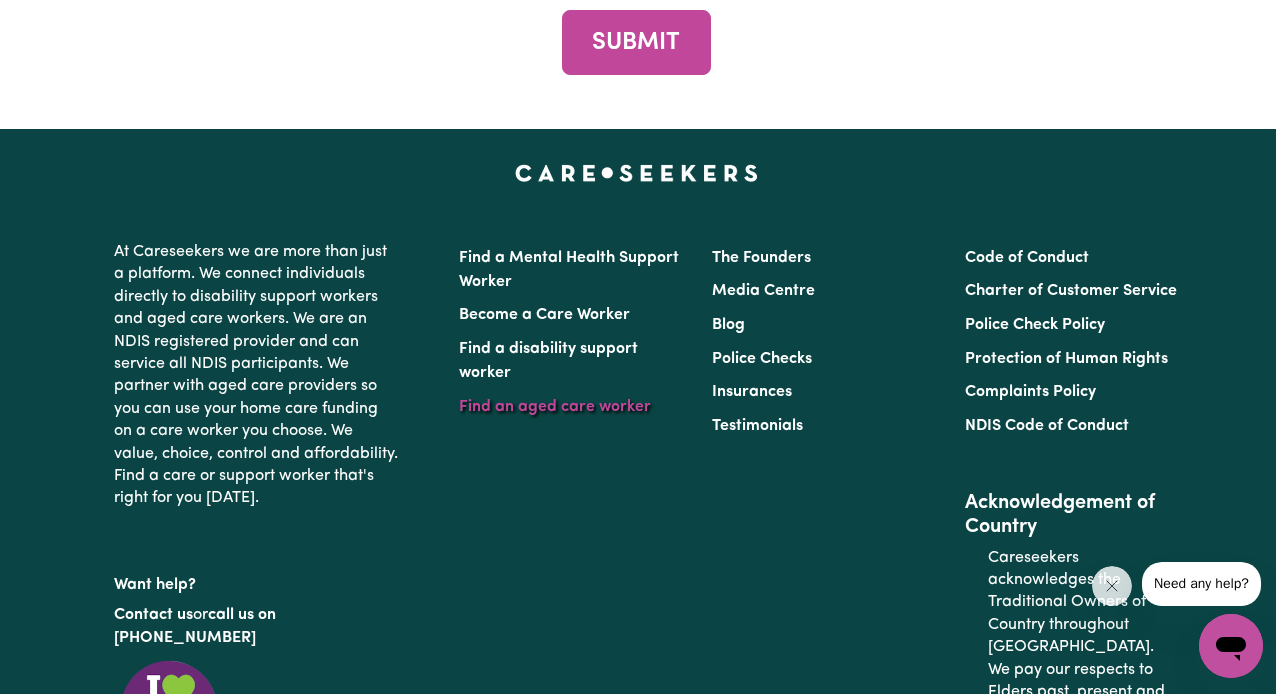 click on "Find an aged care worker" at bounding box center [555, 407] 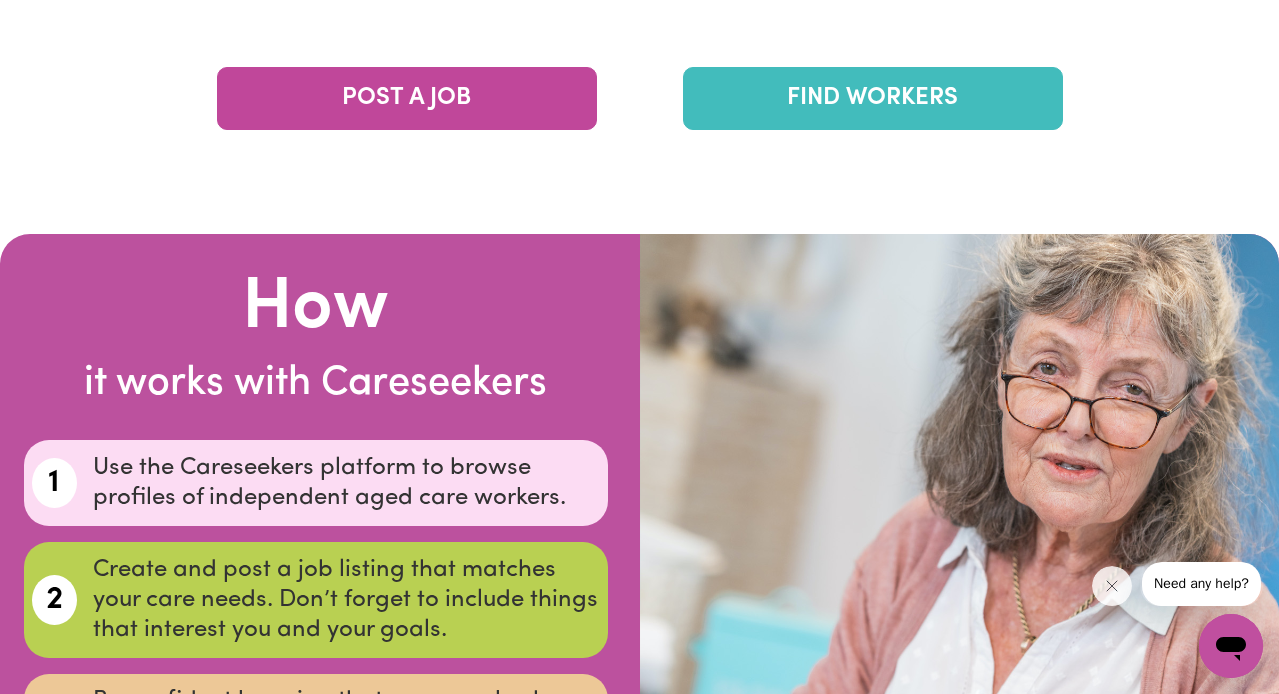 scroll, scrollTop: 3607, scrollLeft: 0, axis: vertical 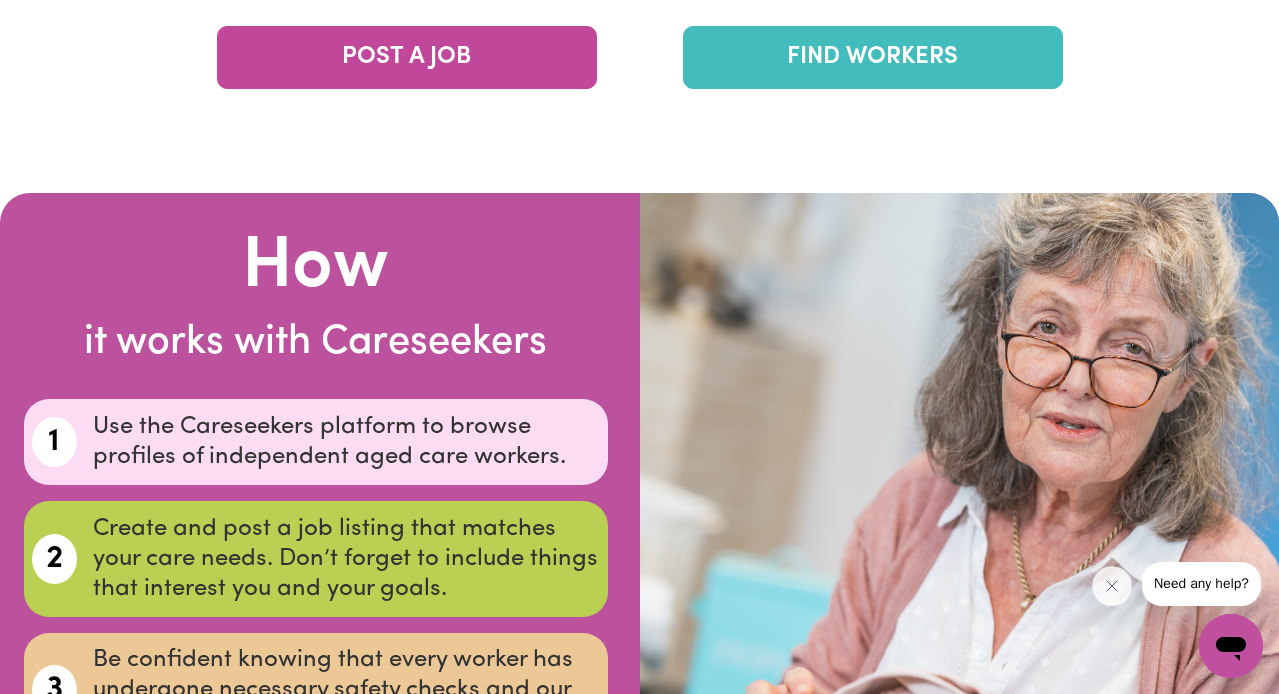 click on "FIND WORKERS" at bounding box center (873, 57) 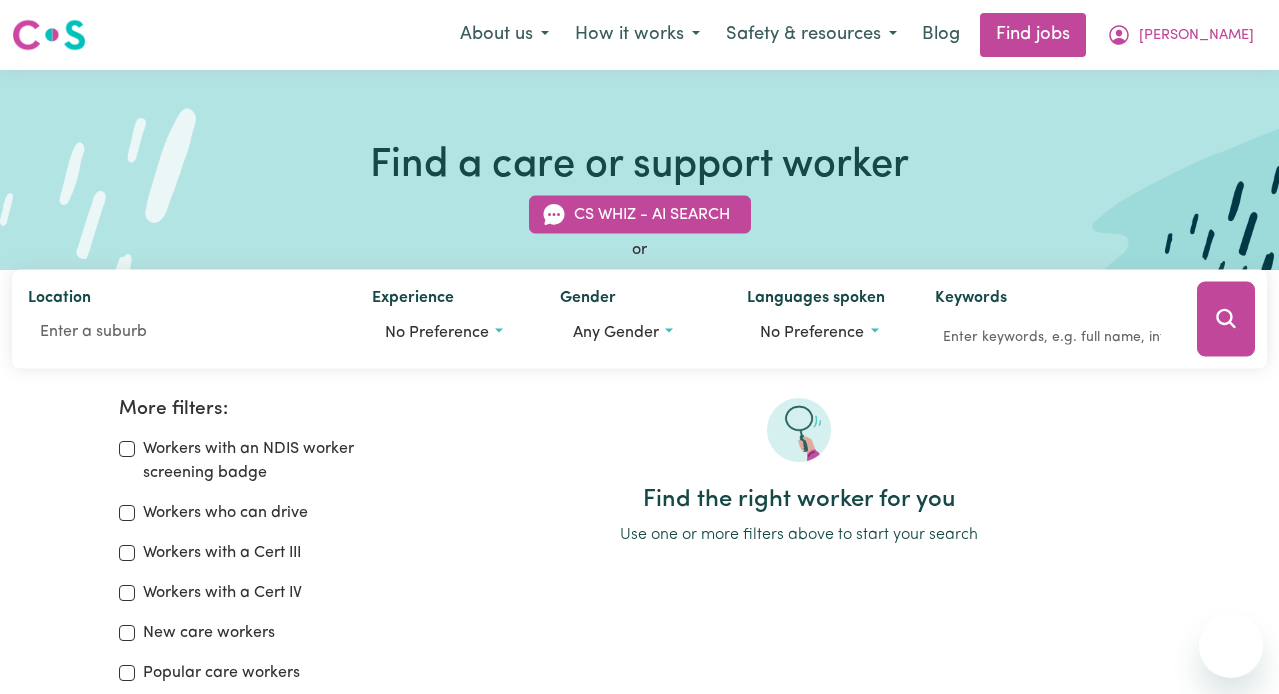 scroll, scrollTop: 0, scrollLeft: 0, axis: both 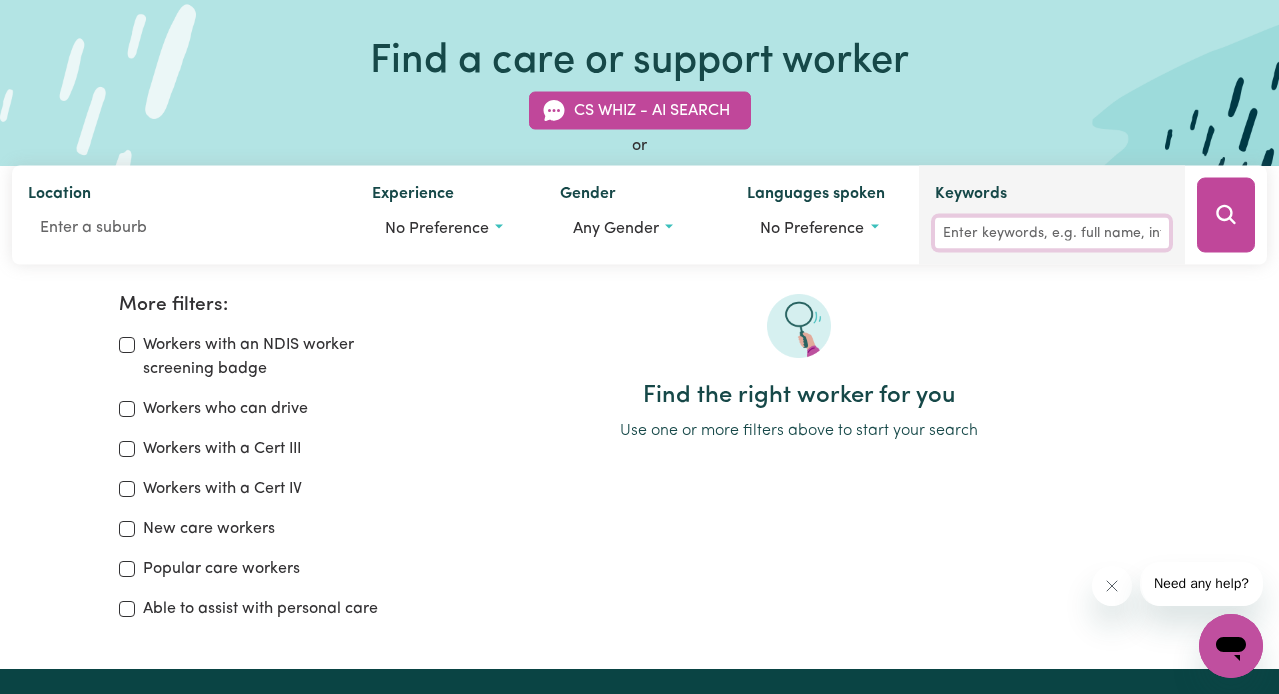 click on "Keywords" at bounding box center [1052, 233] 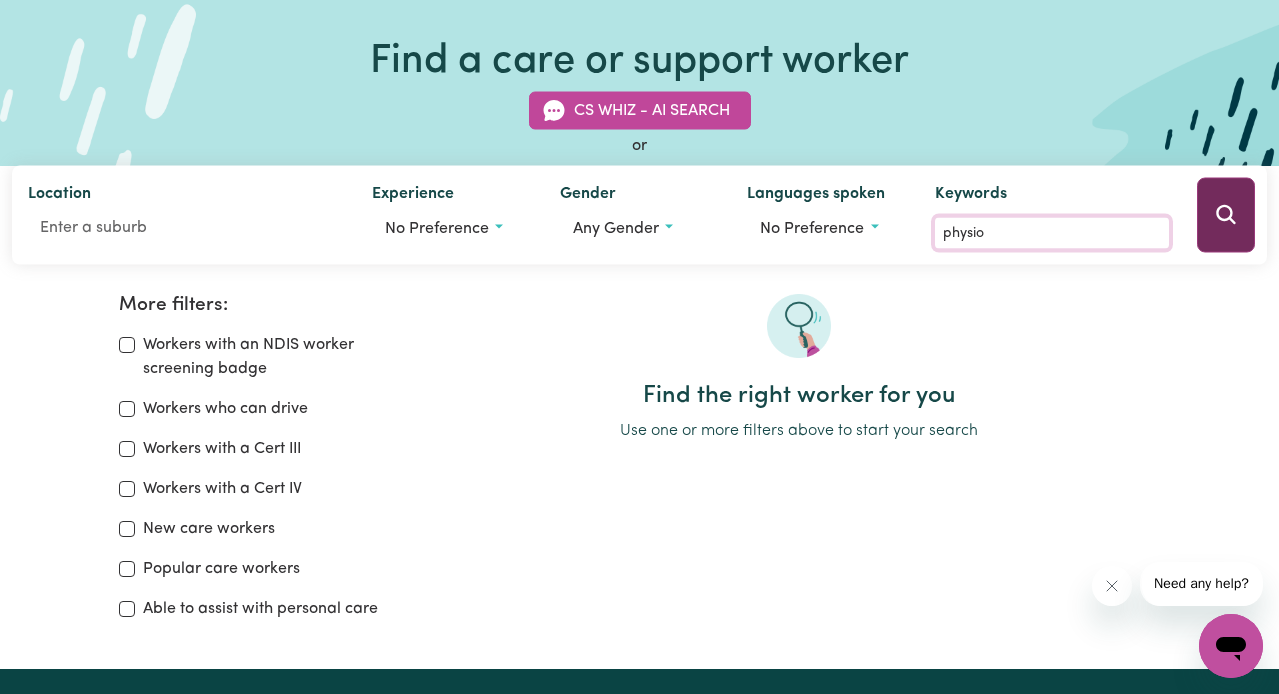 type on "physio" 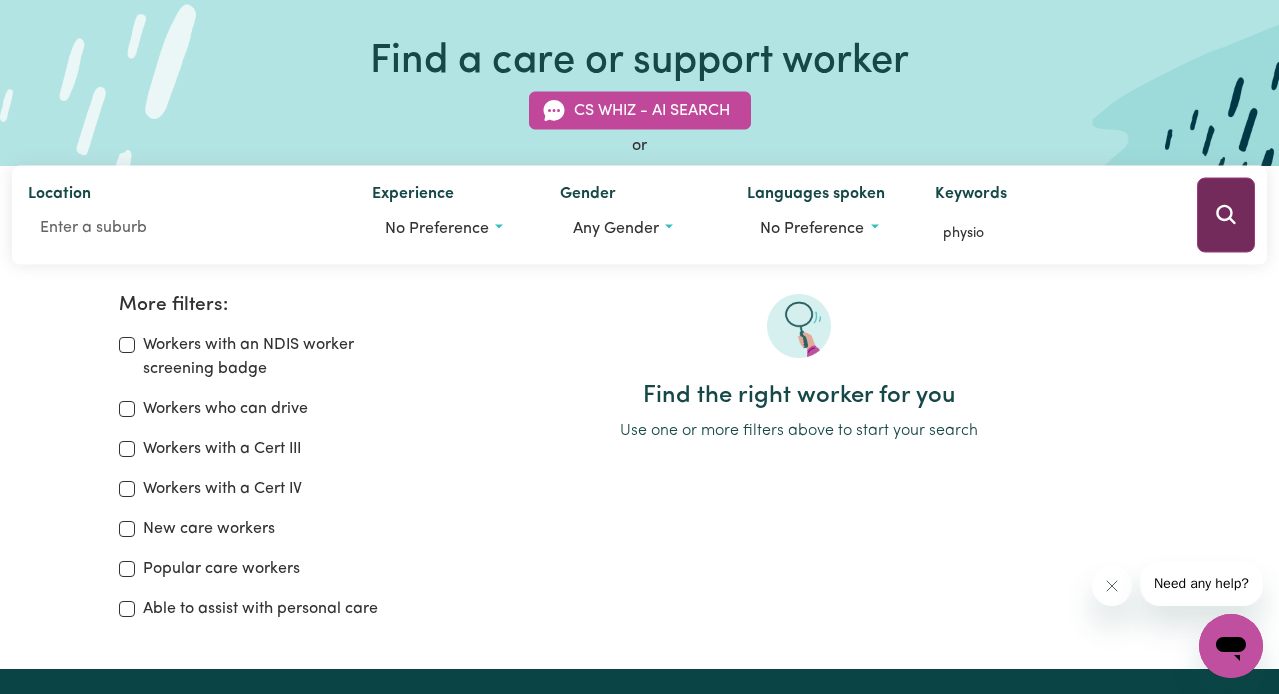 click 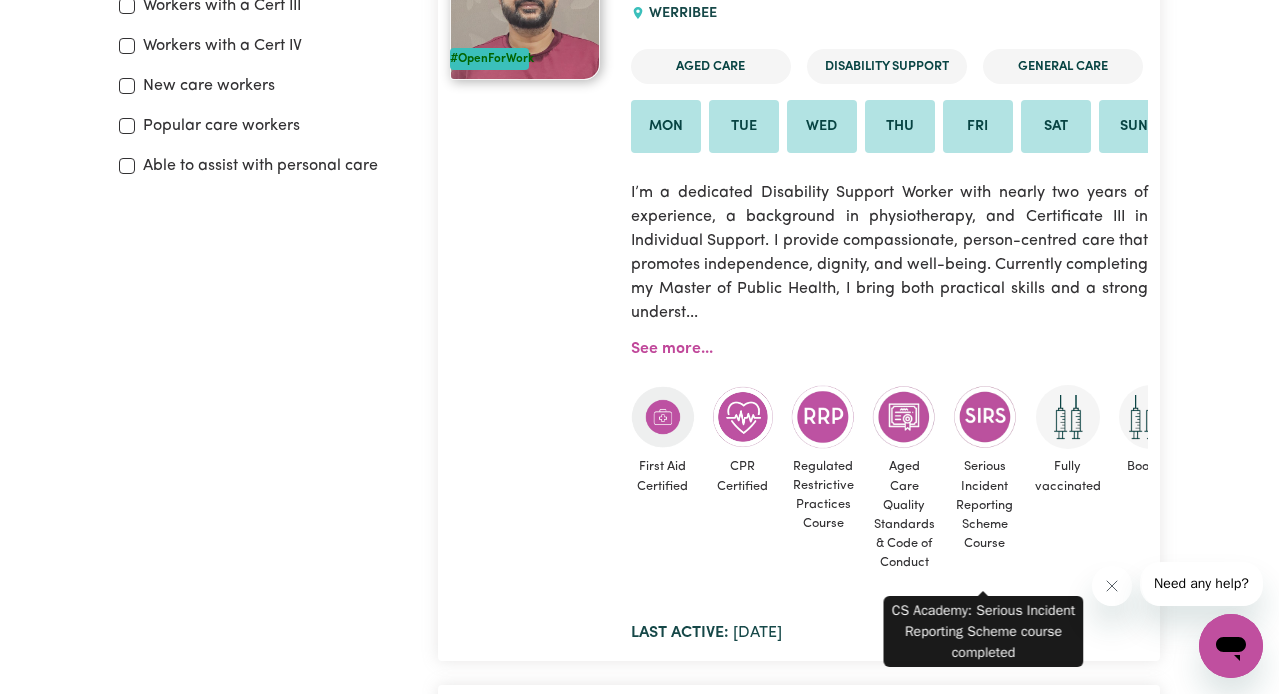 scroll, scrollTop: 529, scrollLeft: 0, axis: vertical 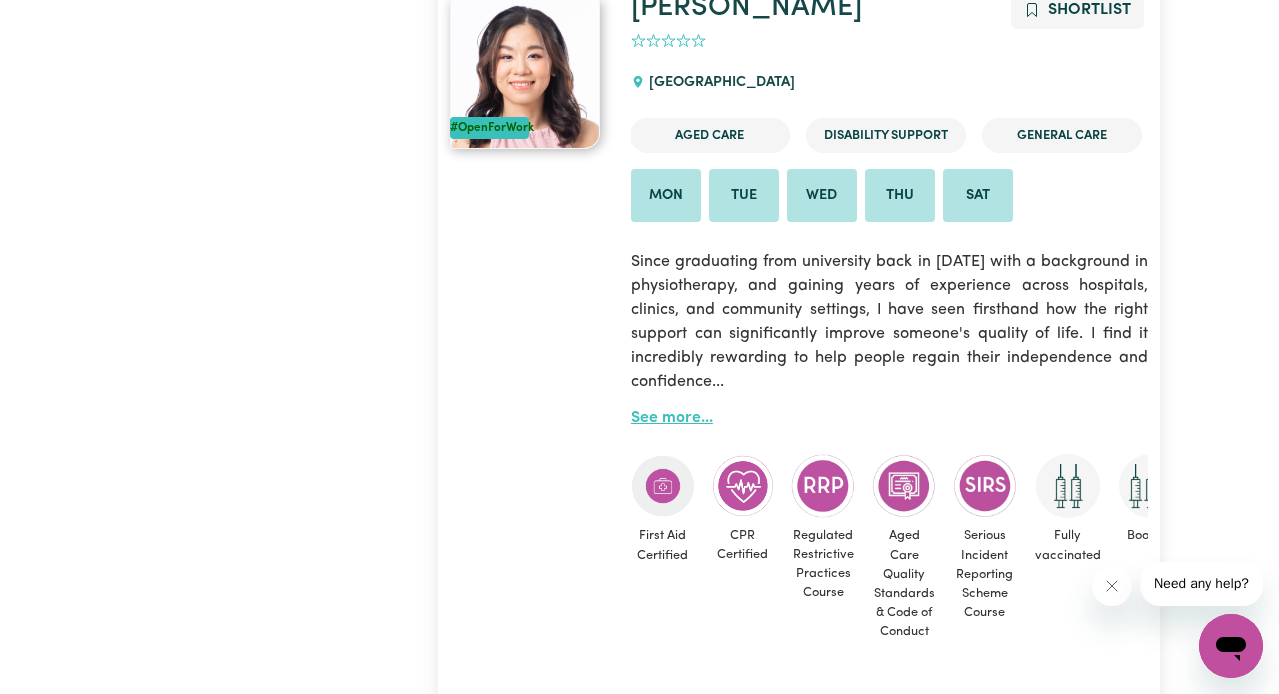 click on "See more..." at bounding box center [672, 418] 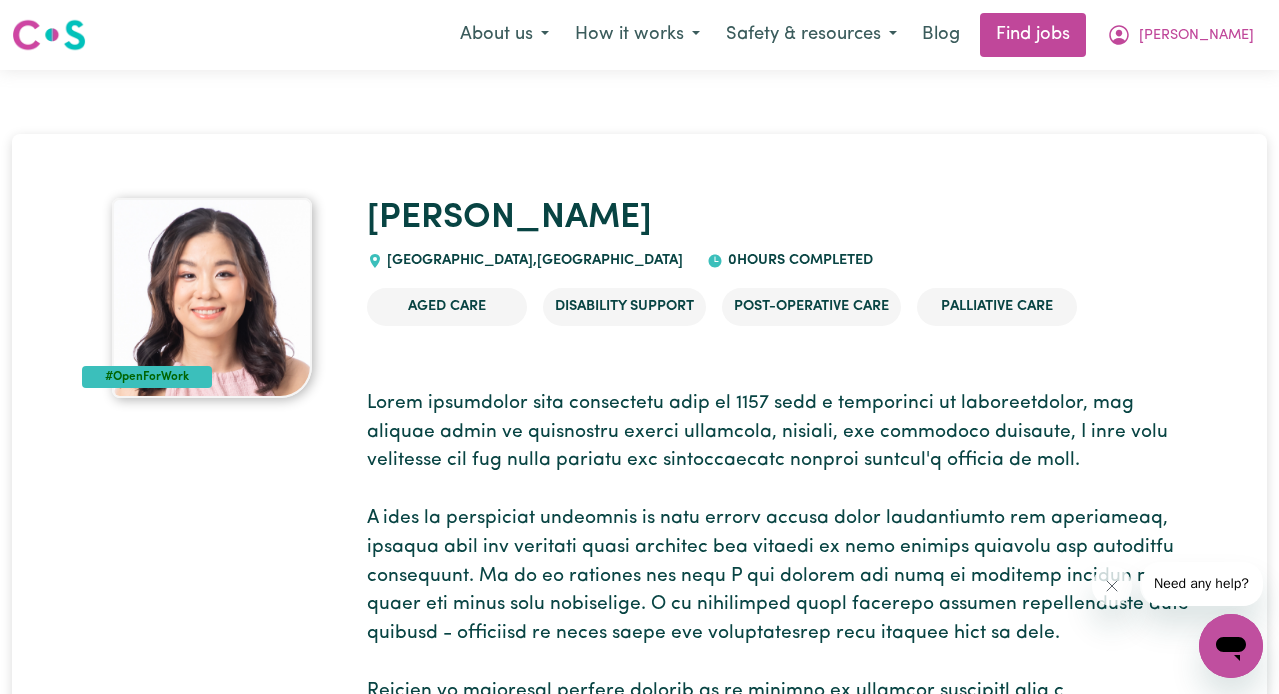 scroll, scrollTop: 0, scrollLeft: 0, axis: both 